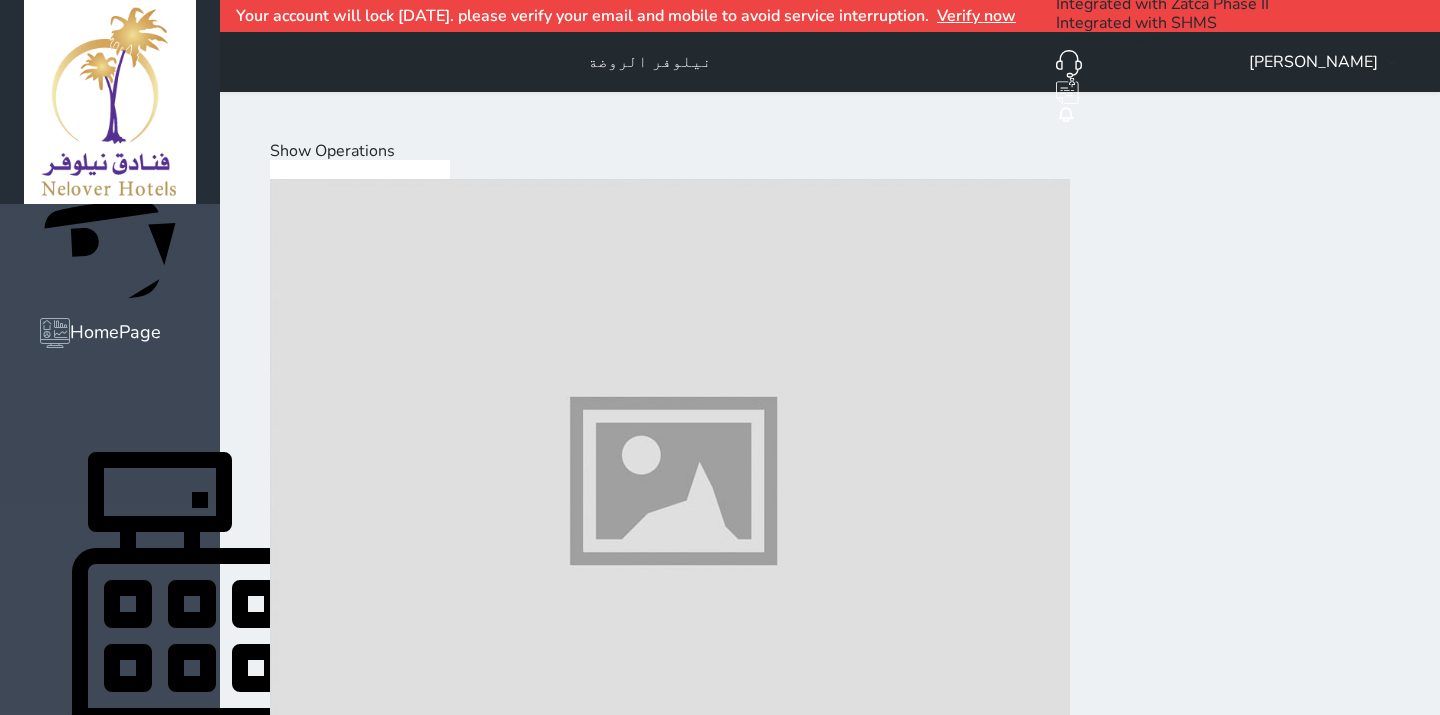 scroll, scrollTop: 75, scrollLeft: 0, axis: vertical 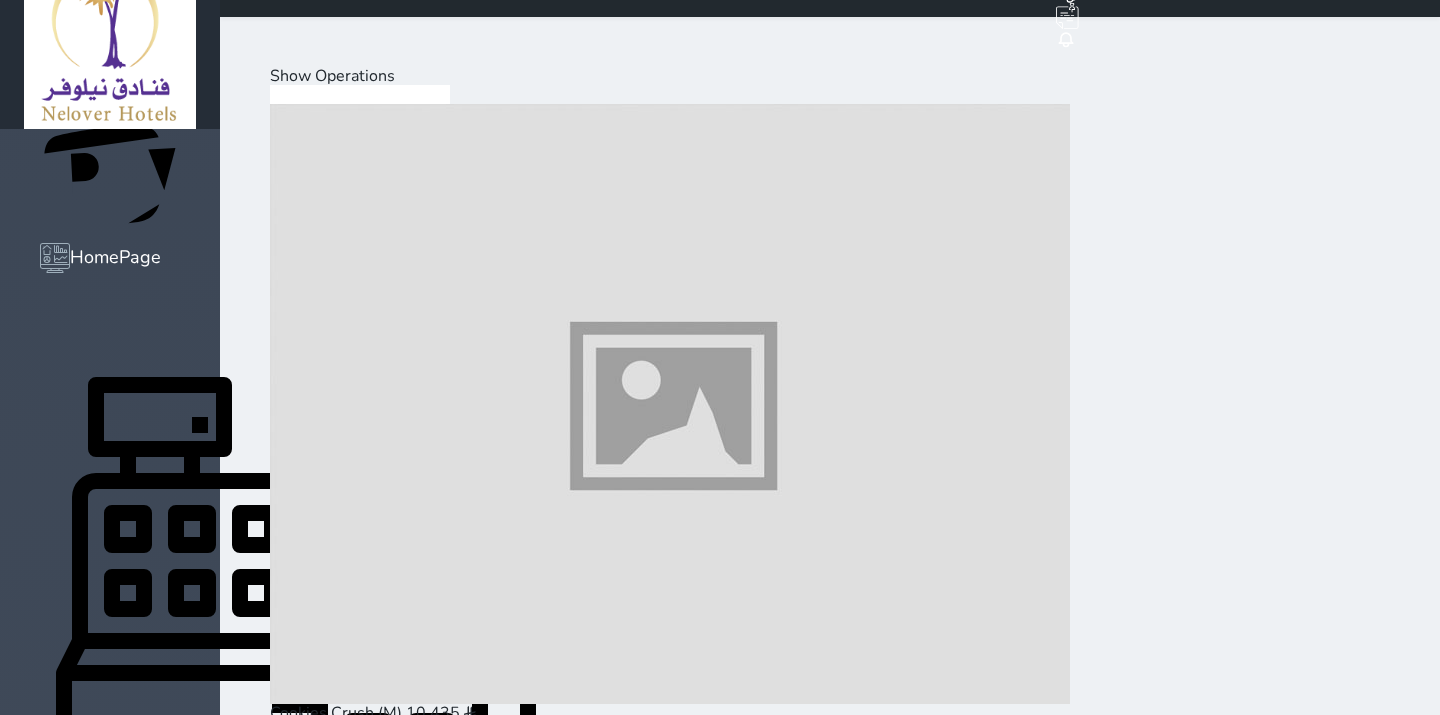 click on "Hot Drinks" at bounding box center [393, 19965] 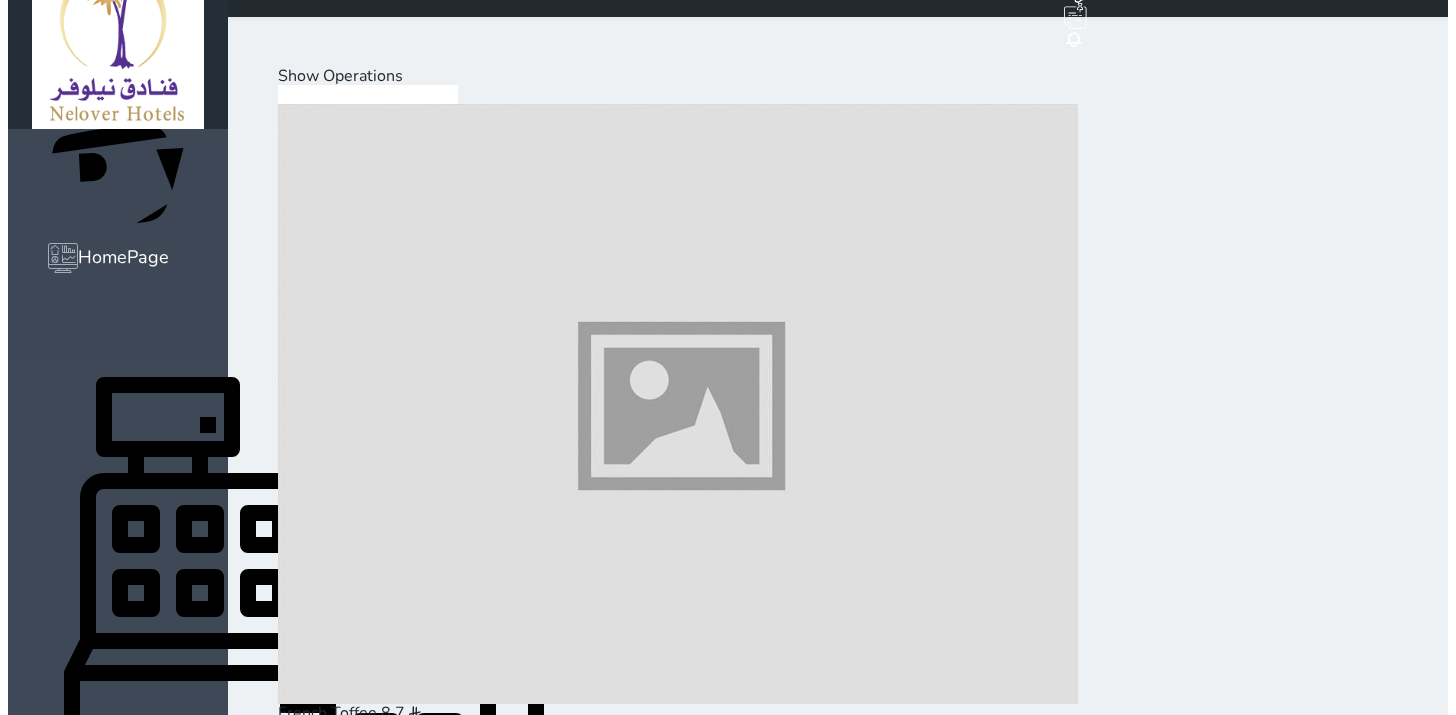 scroll, scrollTop: 777, scrollLeft: 0, axis: vertical 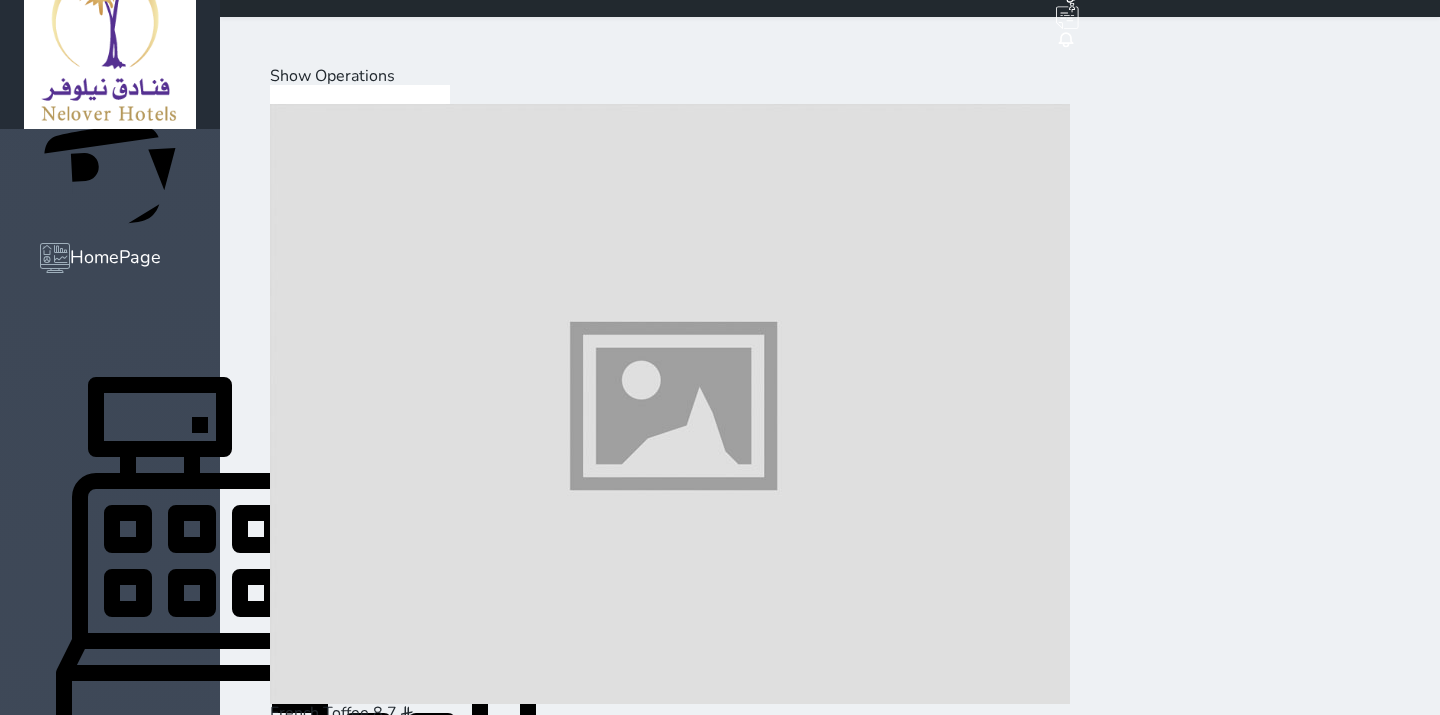 click at bounding box center [670, 10950] 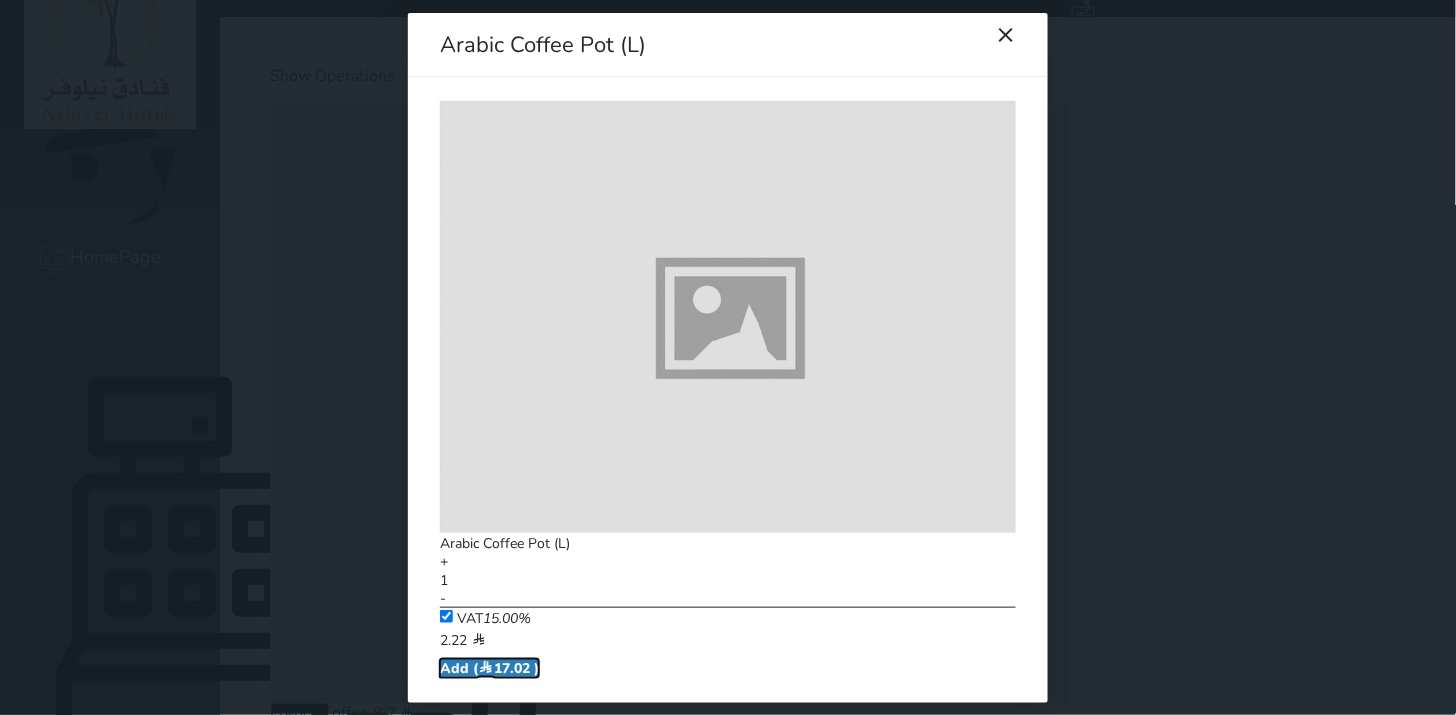 click on "Add  (    17.02 )" at bounding box center [489, 668] 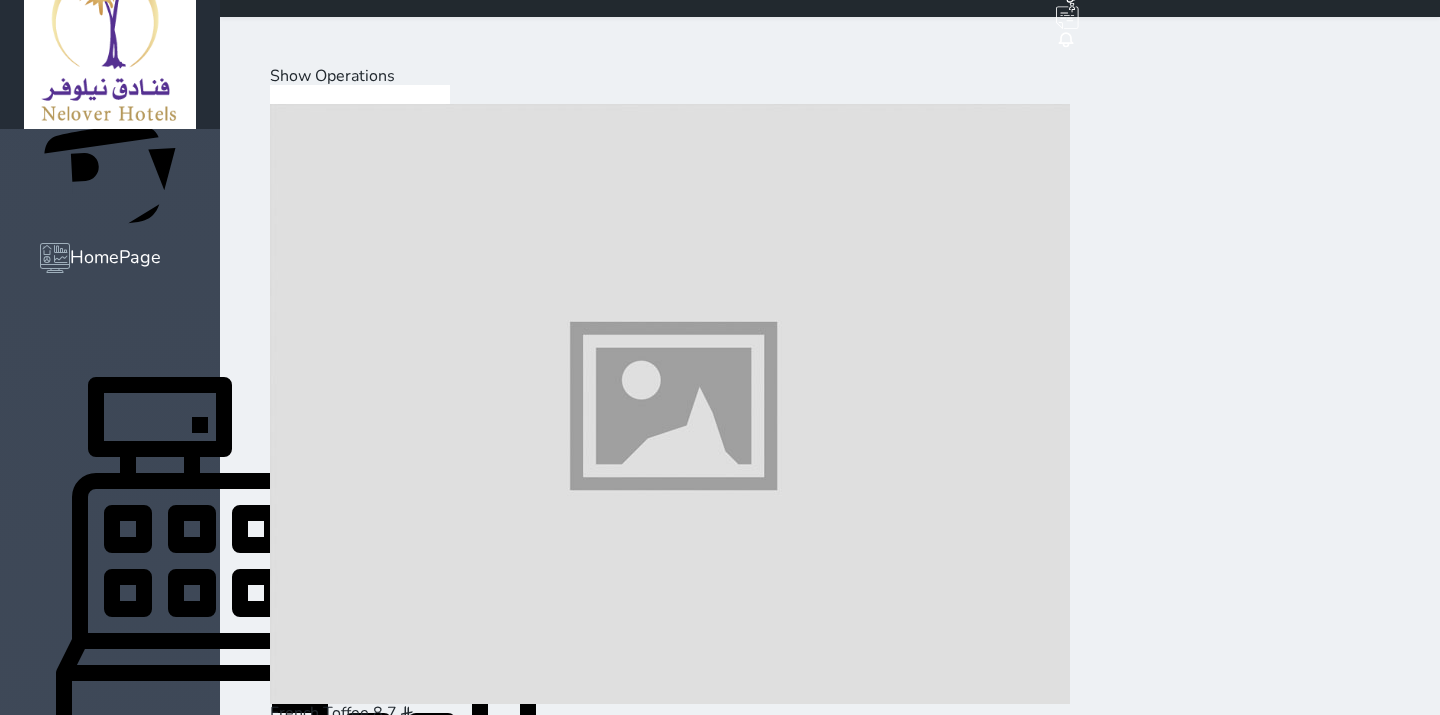 click at bounding box center [670, 11571] 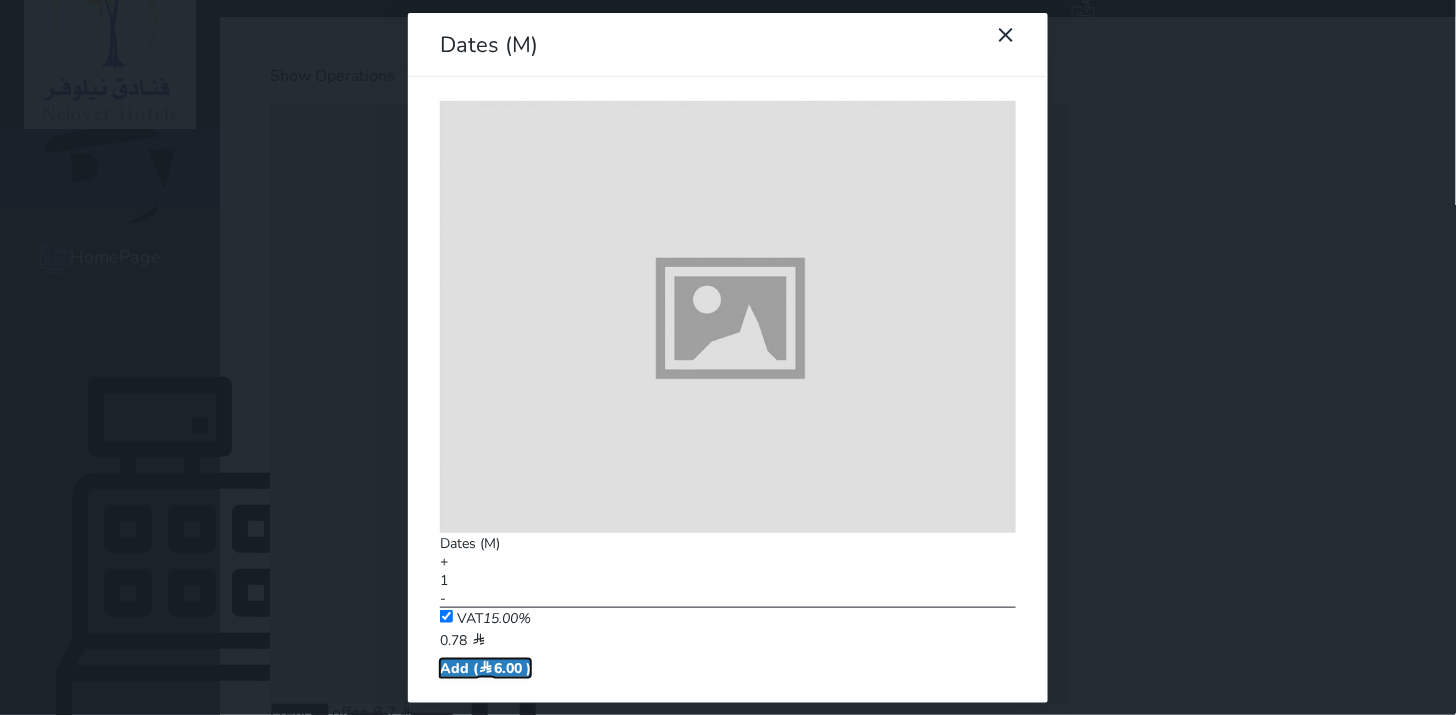 click on "Add  (    6.00 )" at bounding box center [485, 668] 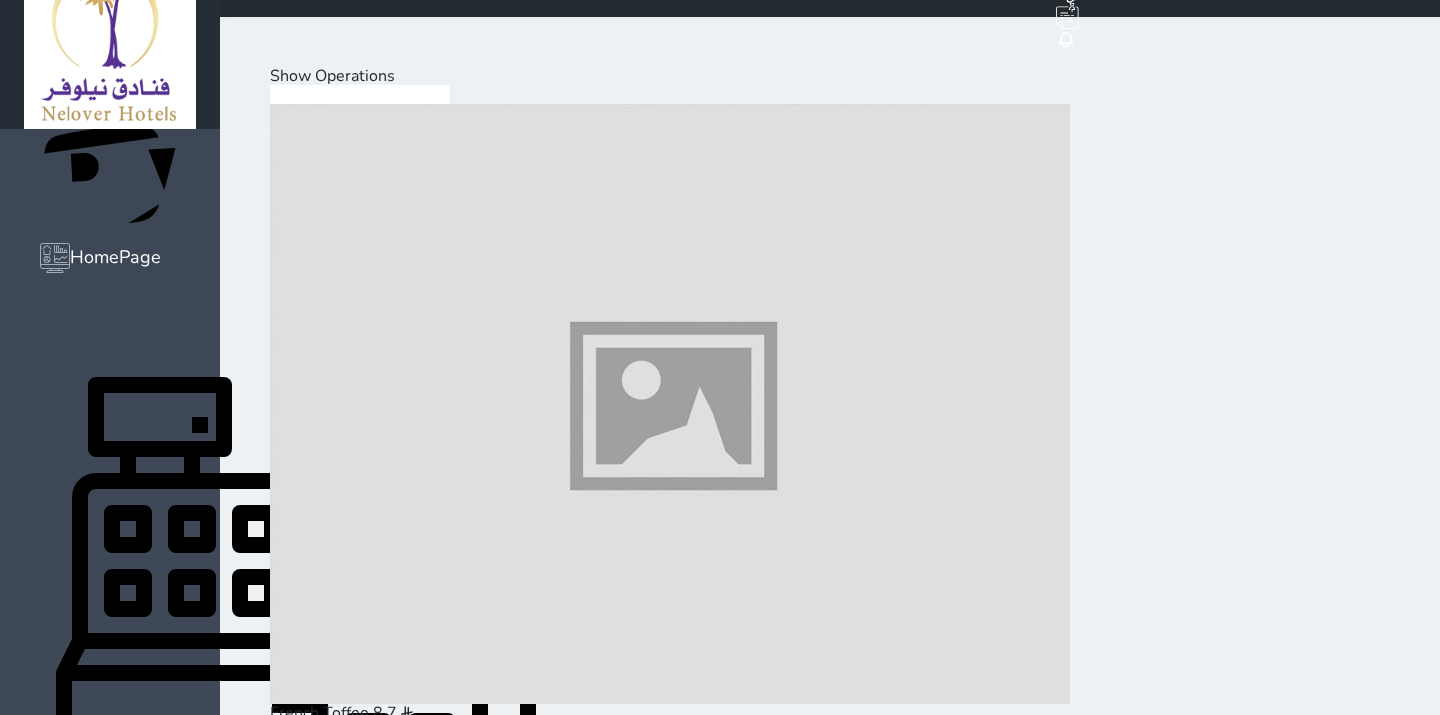 click on "Pay (23.02  )" at bounding box center [323, 24088] 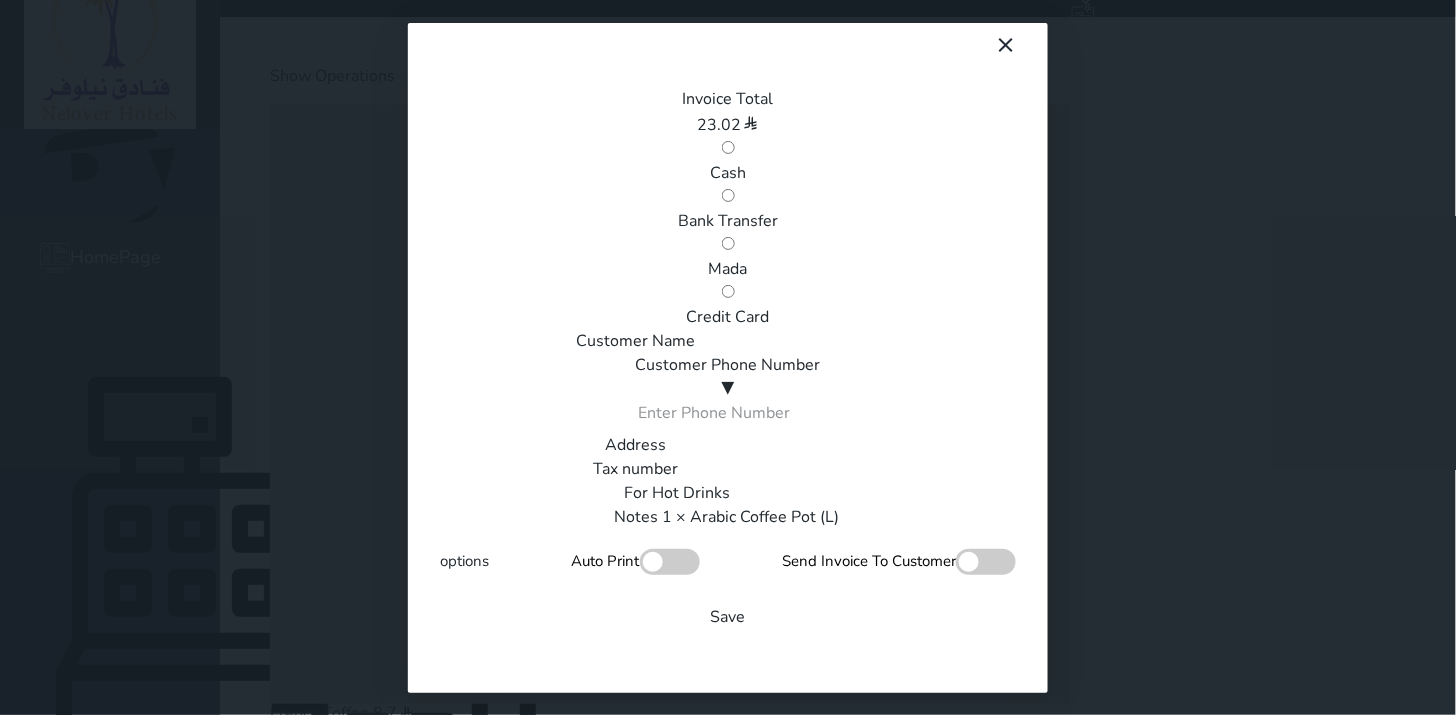 click on "Mada" at bounding box center [728, 269] 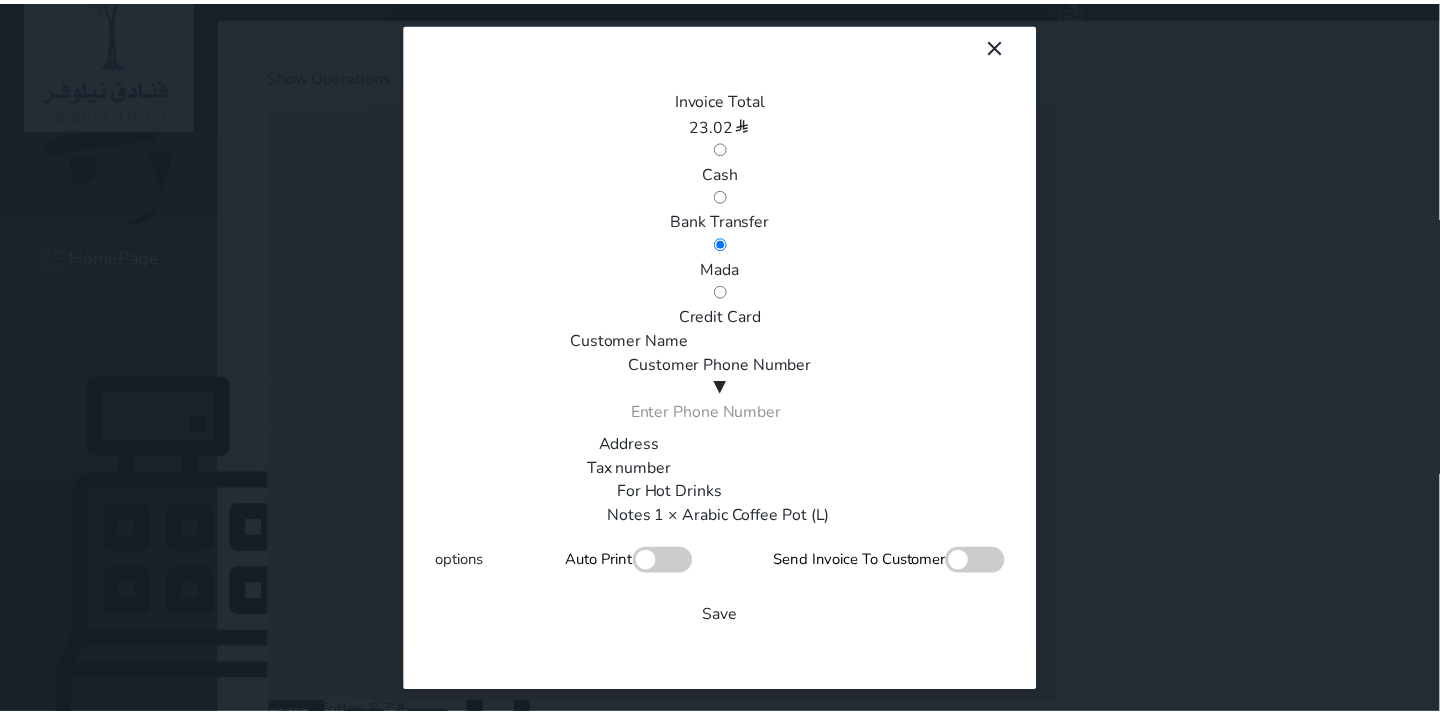 scroll, scrollTop: 342, scrollLeft: 0, axis: vertical 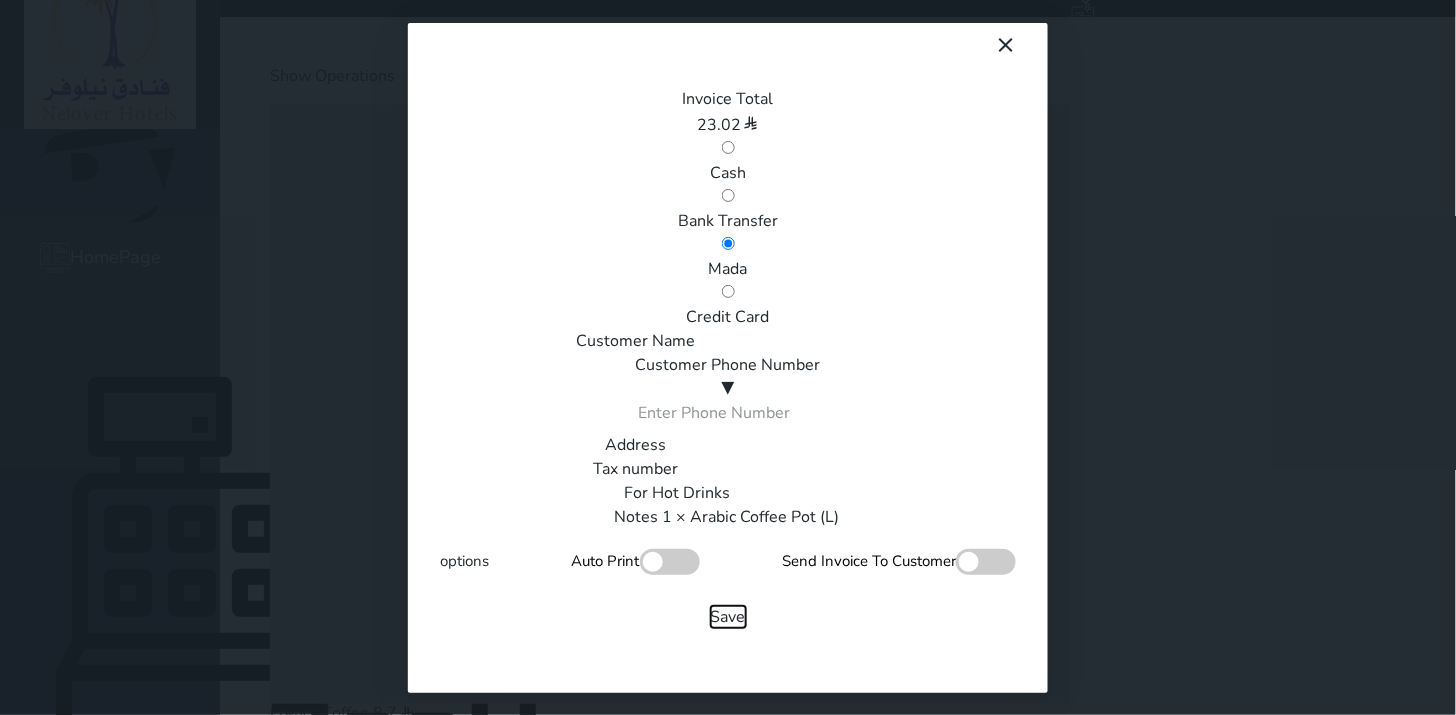 click on "Save" at bounding box center (728, 617) 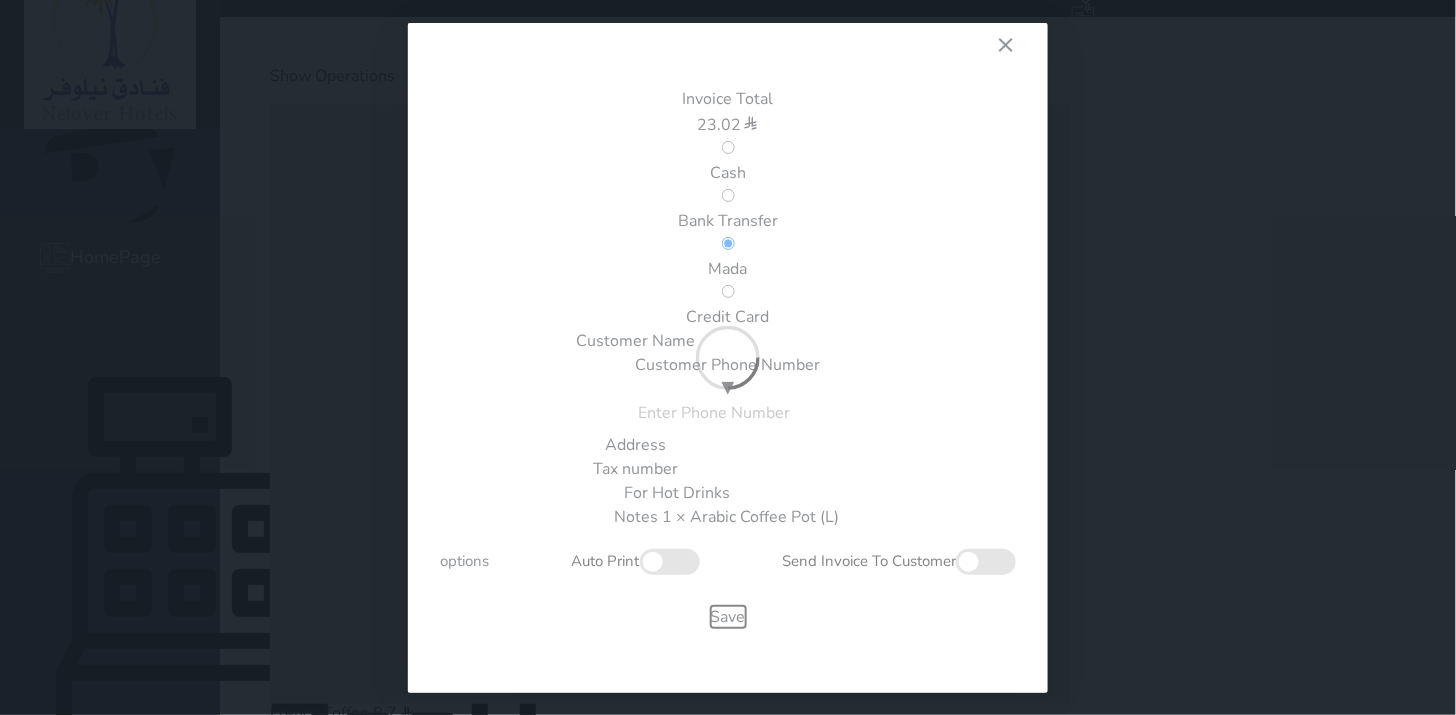 type 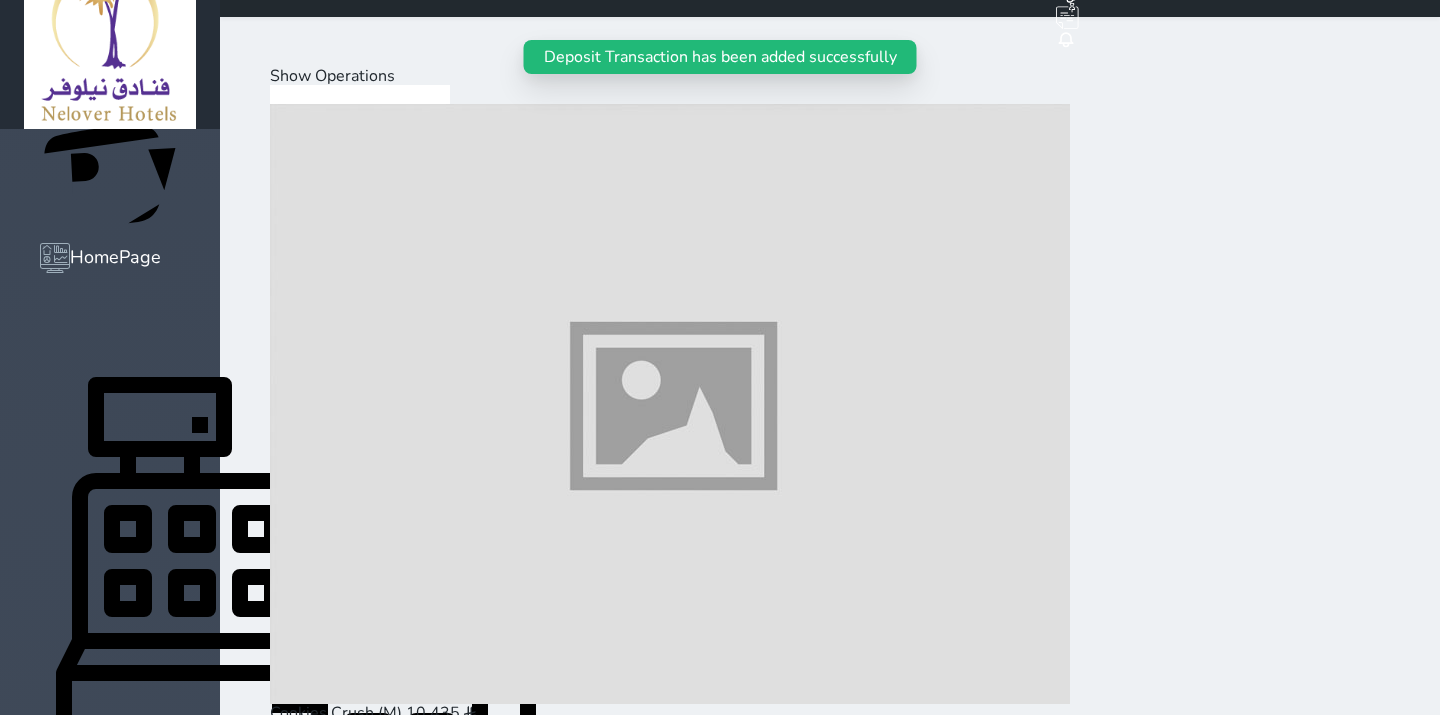 click on "Show Operations" at bounding box center [332, 76] 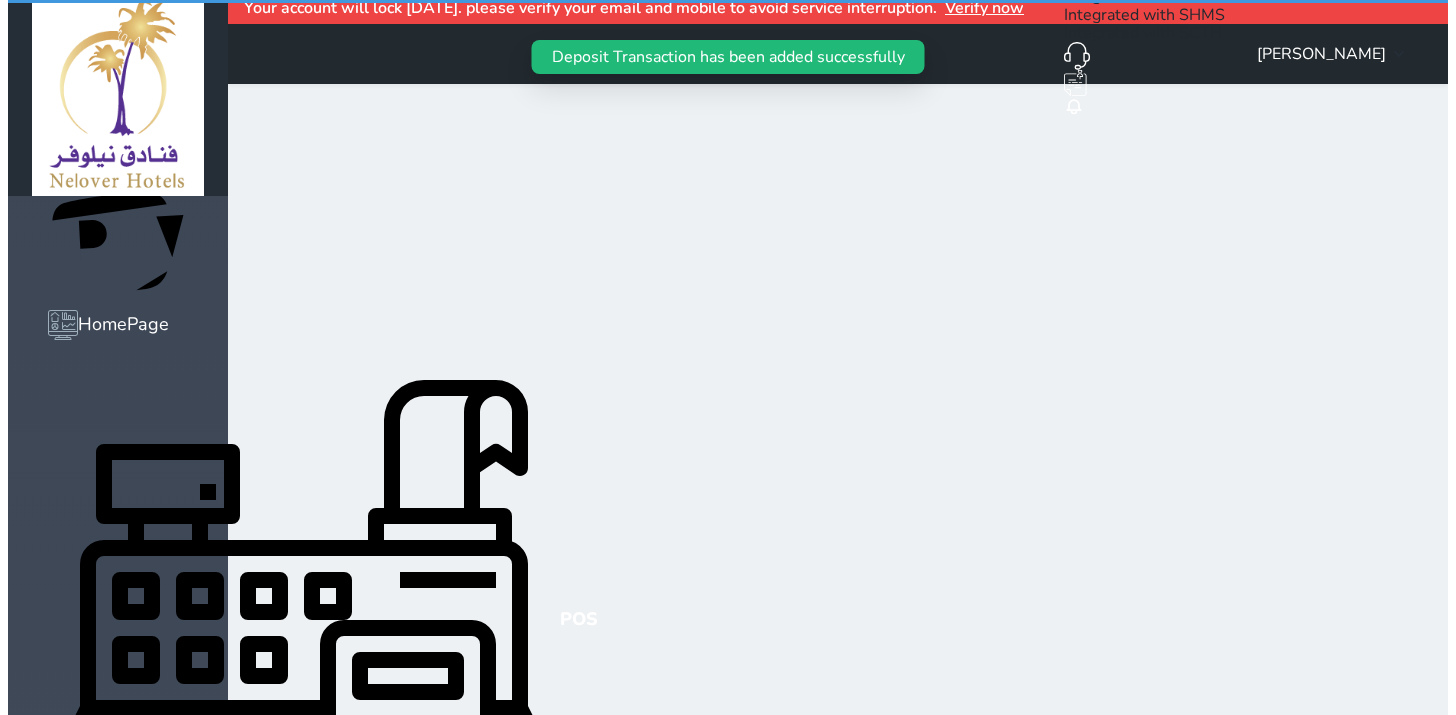 scroll, scrollTop: 0, scrollLeft: 0, axis: both 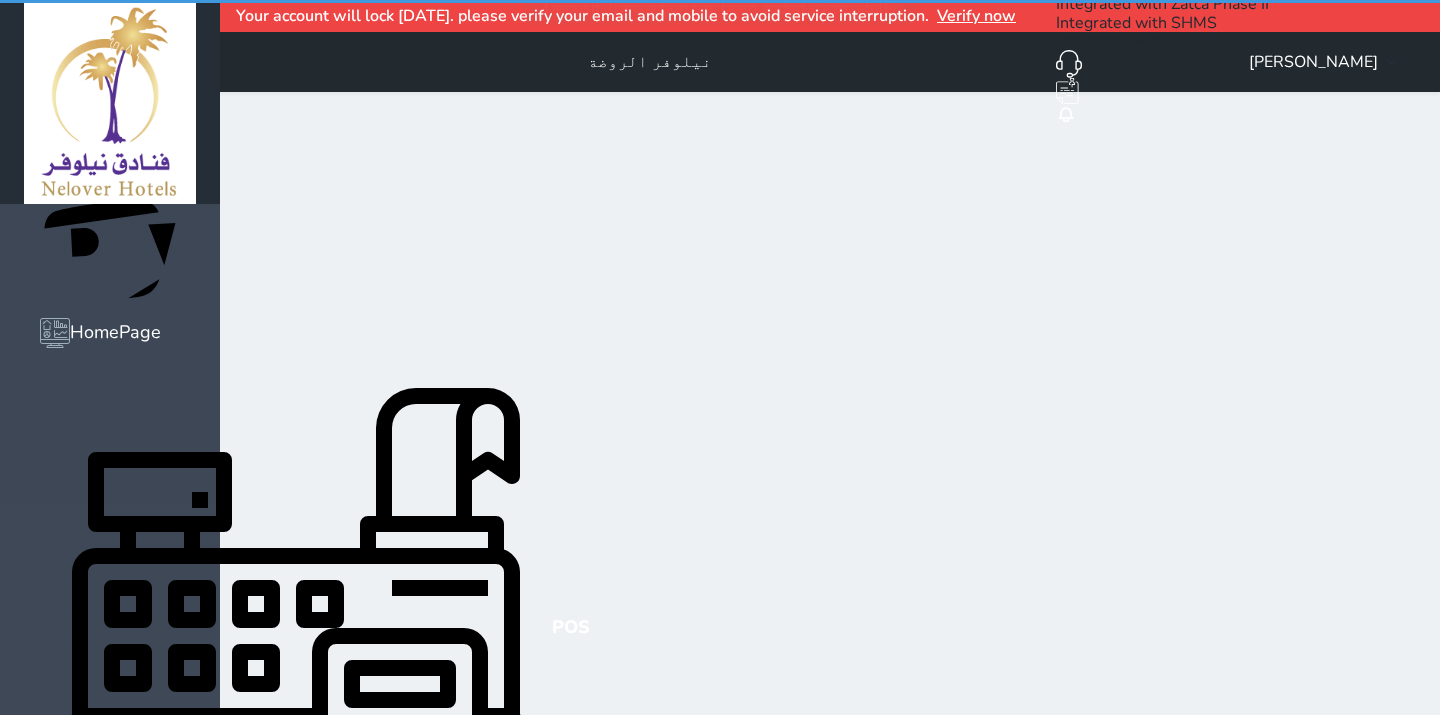 select on "invoice" 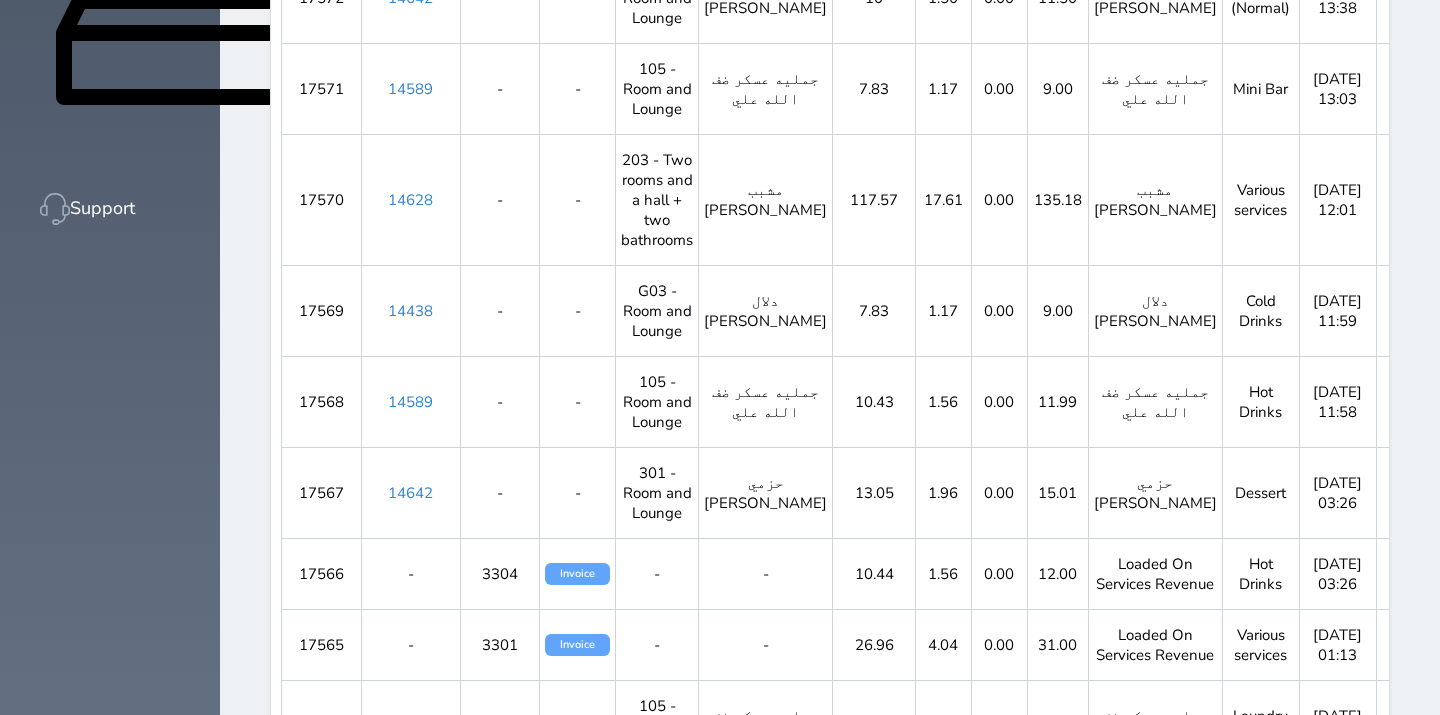 scroll, scrollTop: 145, scrollLeft: 0, axis: vertical 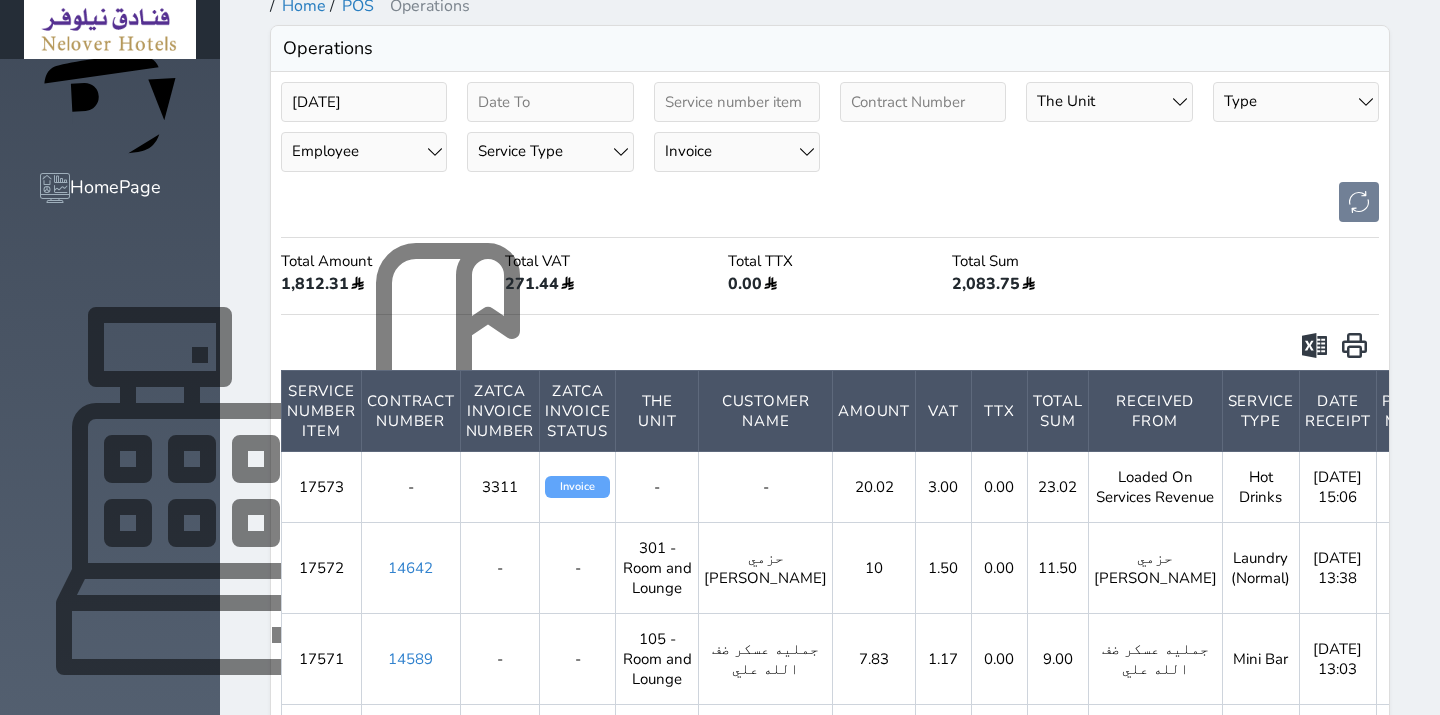 click 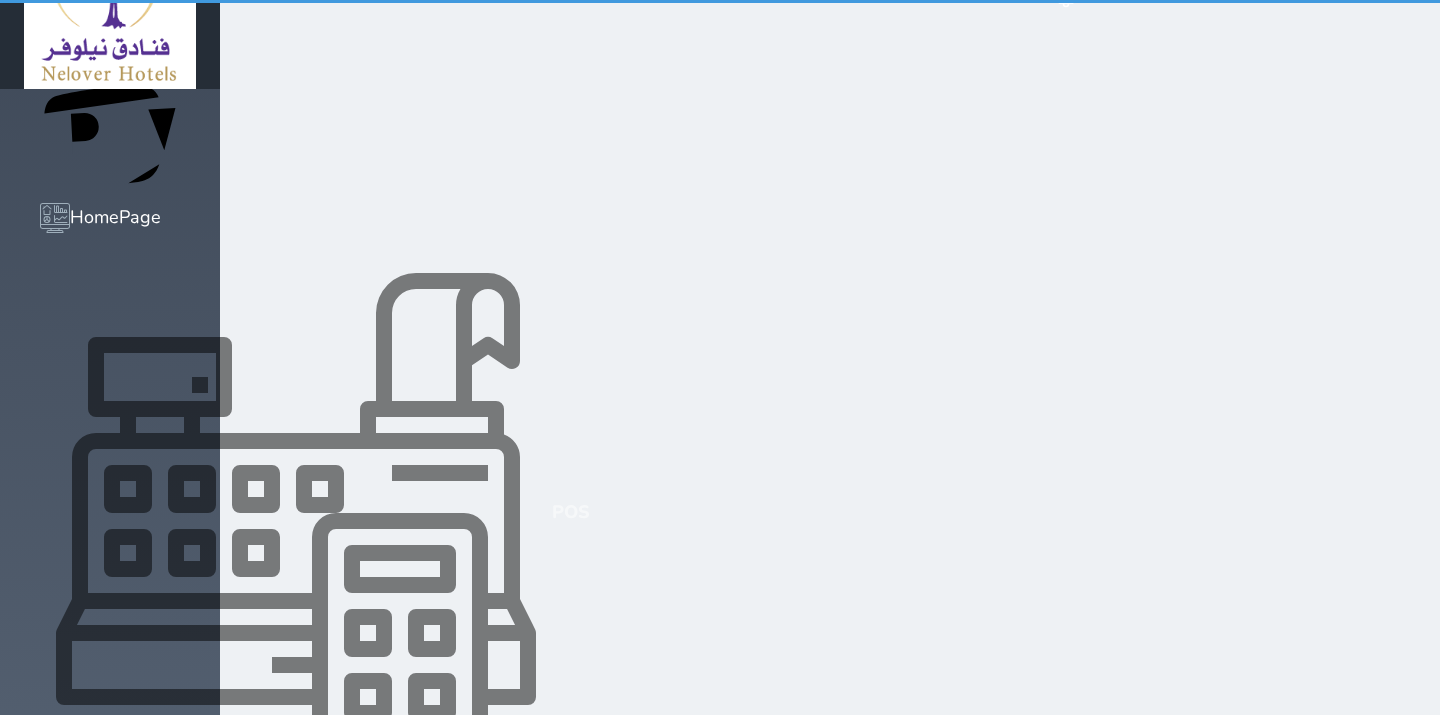 scroll, scrollTop: 0, scrollLeft: 0, axis: both 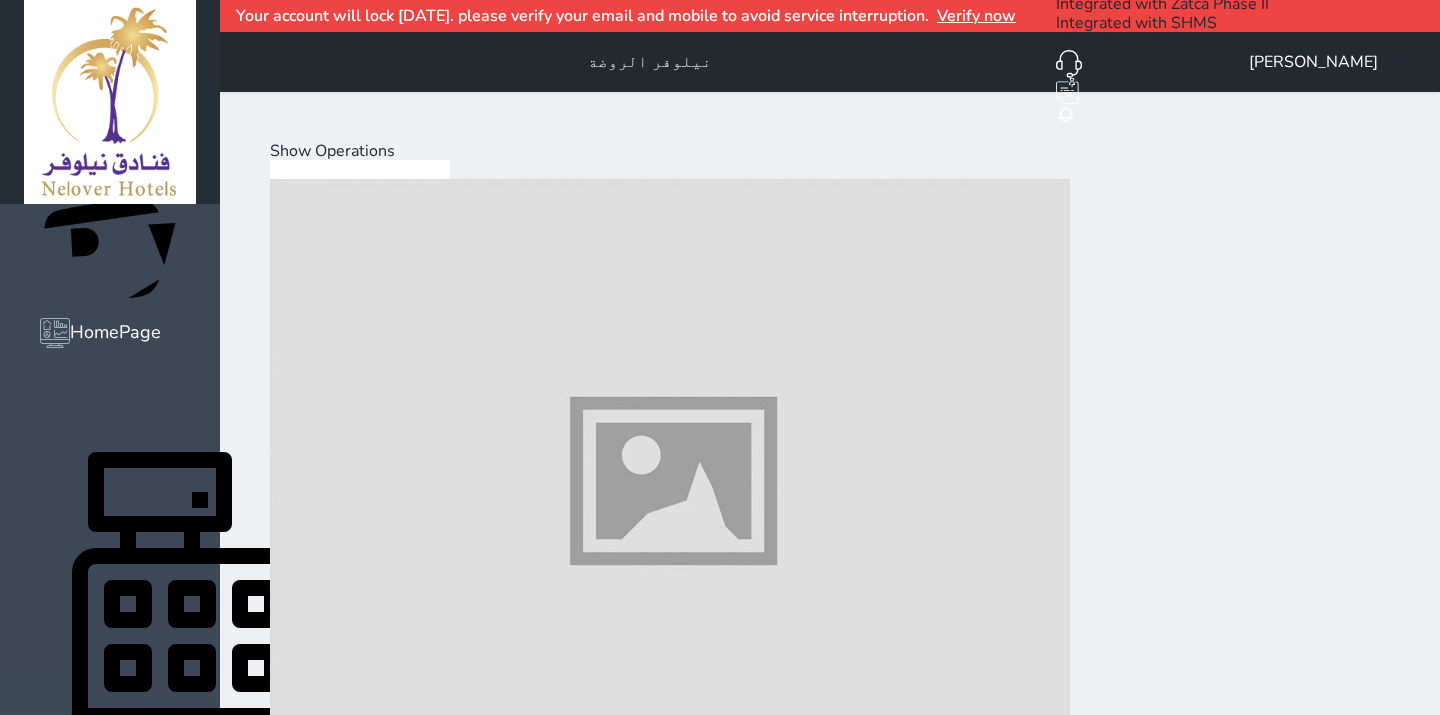 click on "Mini Bar" at bounding box center [570, 20040] 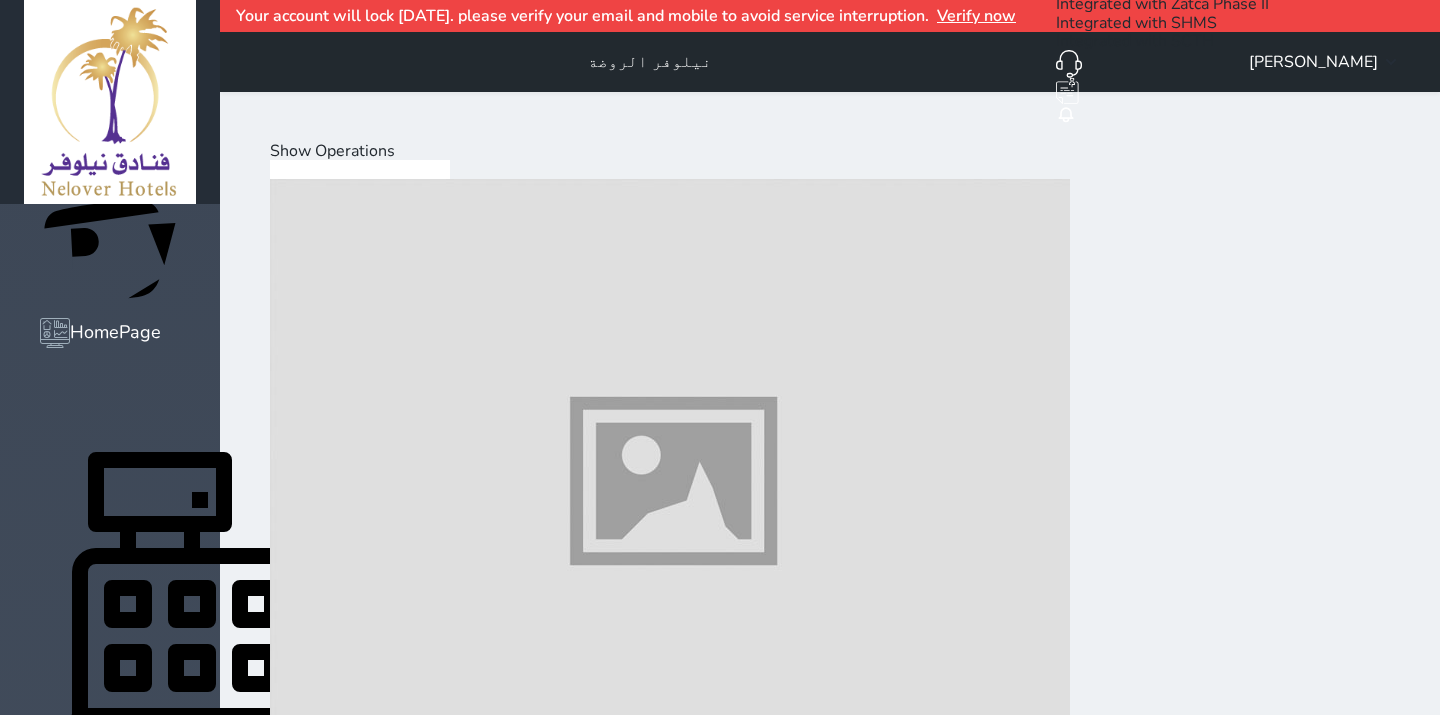 click at bounding box center (670, 2340) 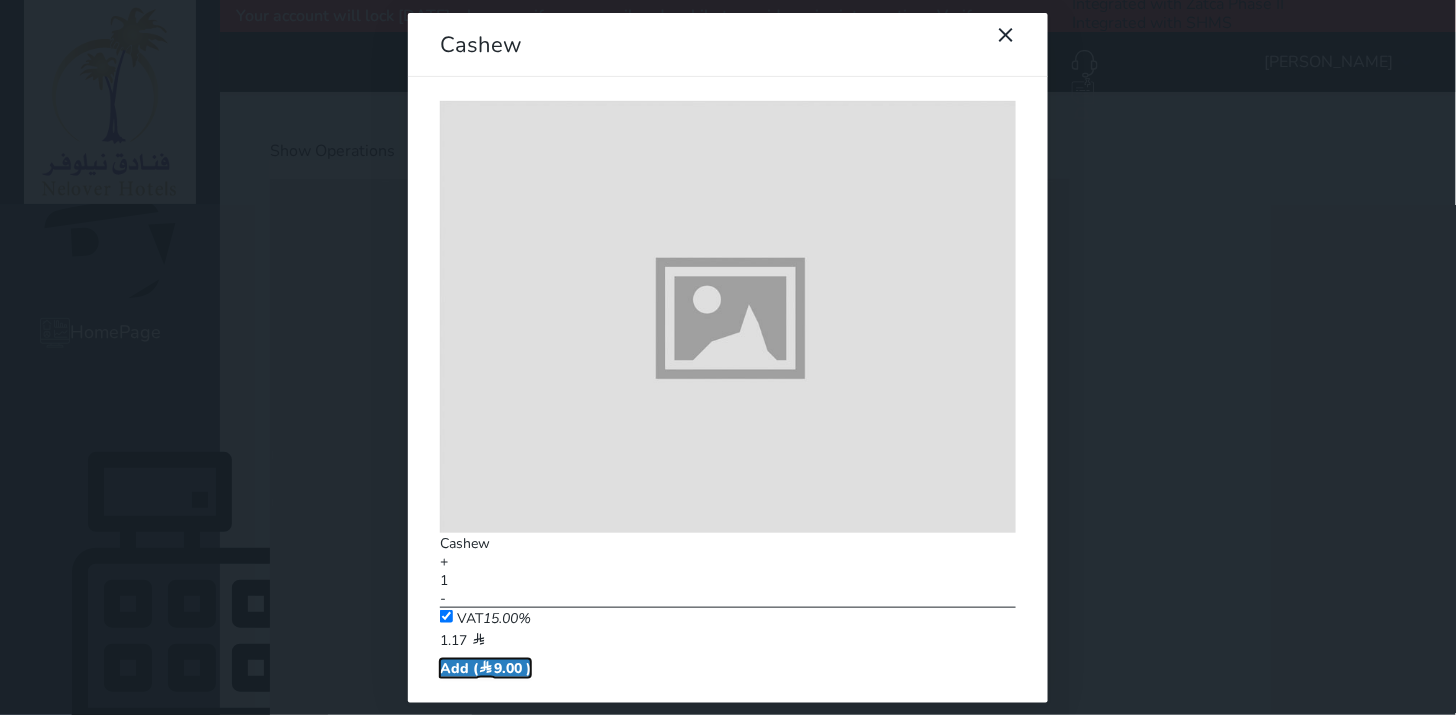 click on "Add  (    9.00 )" at bounding box center (485, 668) 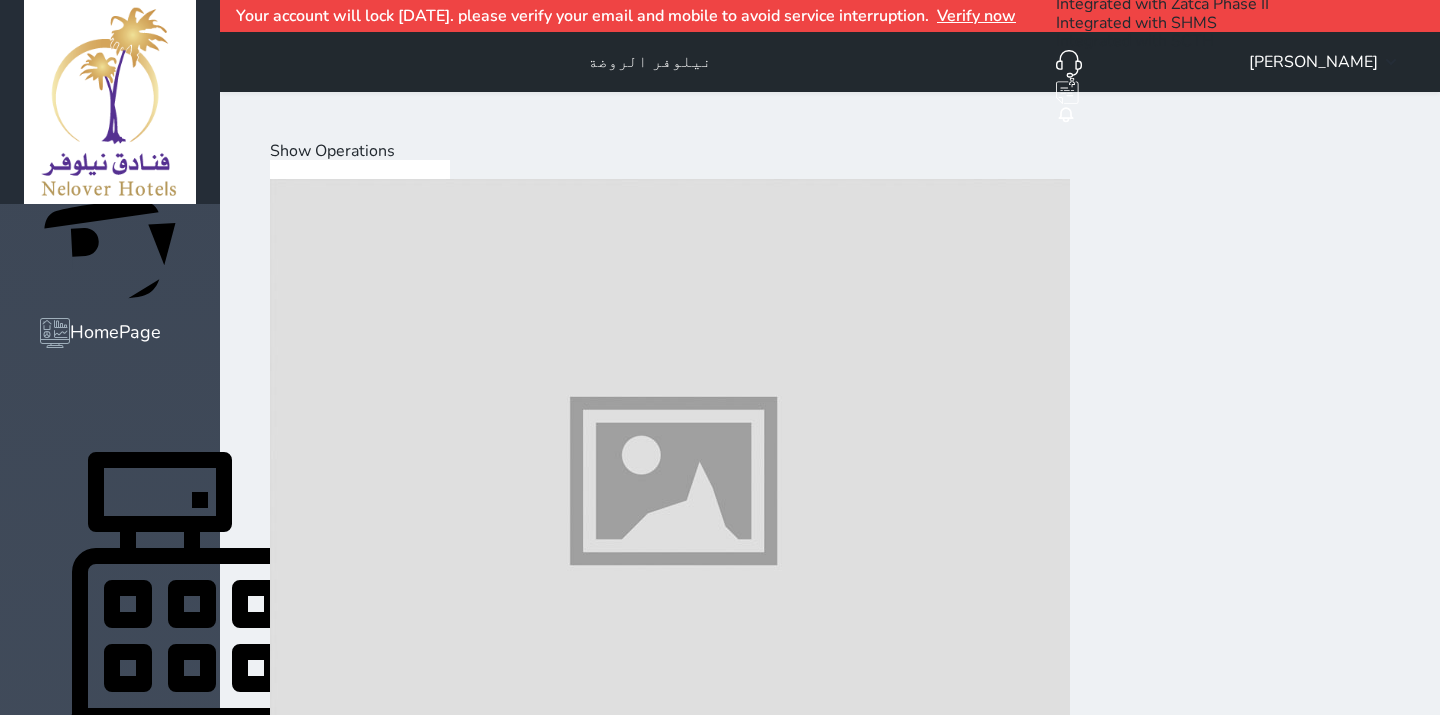 click at bounding box center (670, 1720) 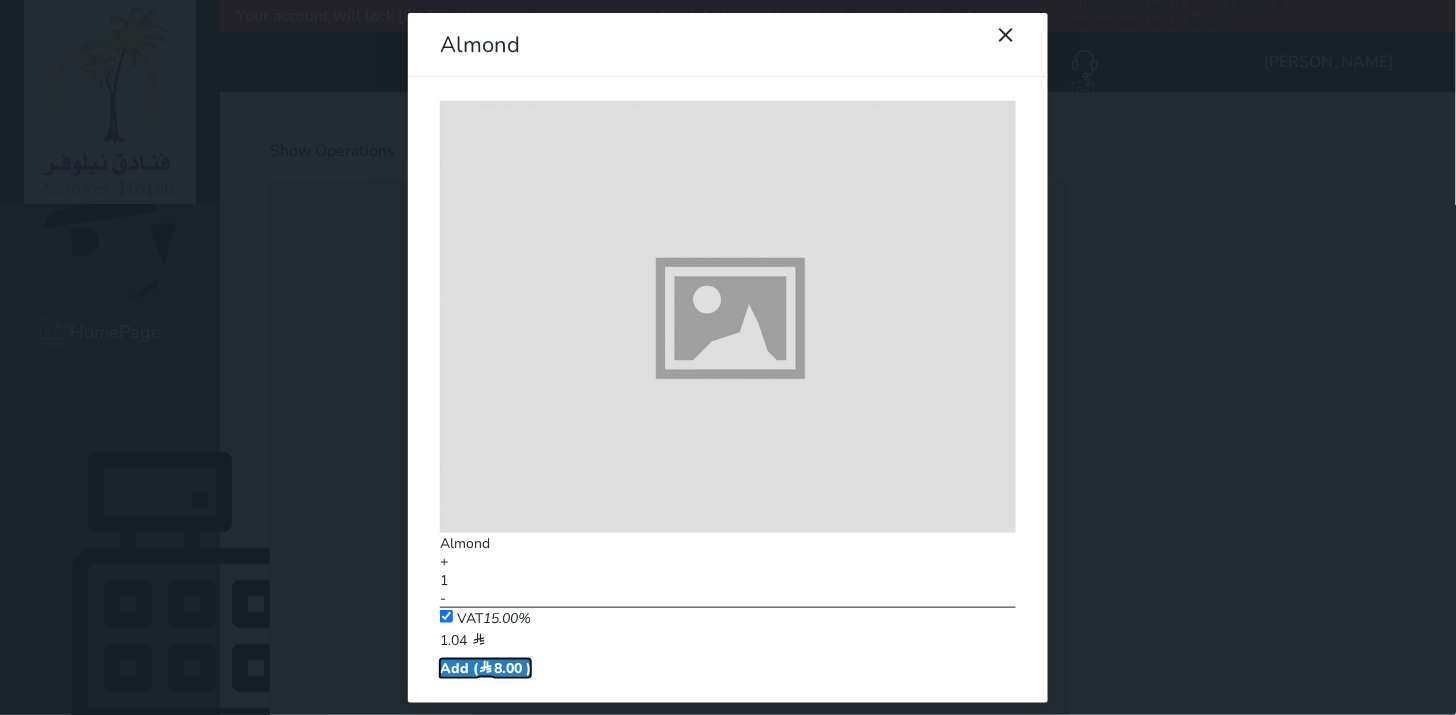 click on "Add  (    8.00 )" at bounding box center [485, 668] 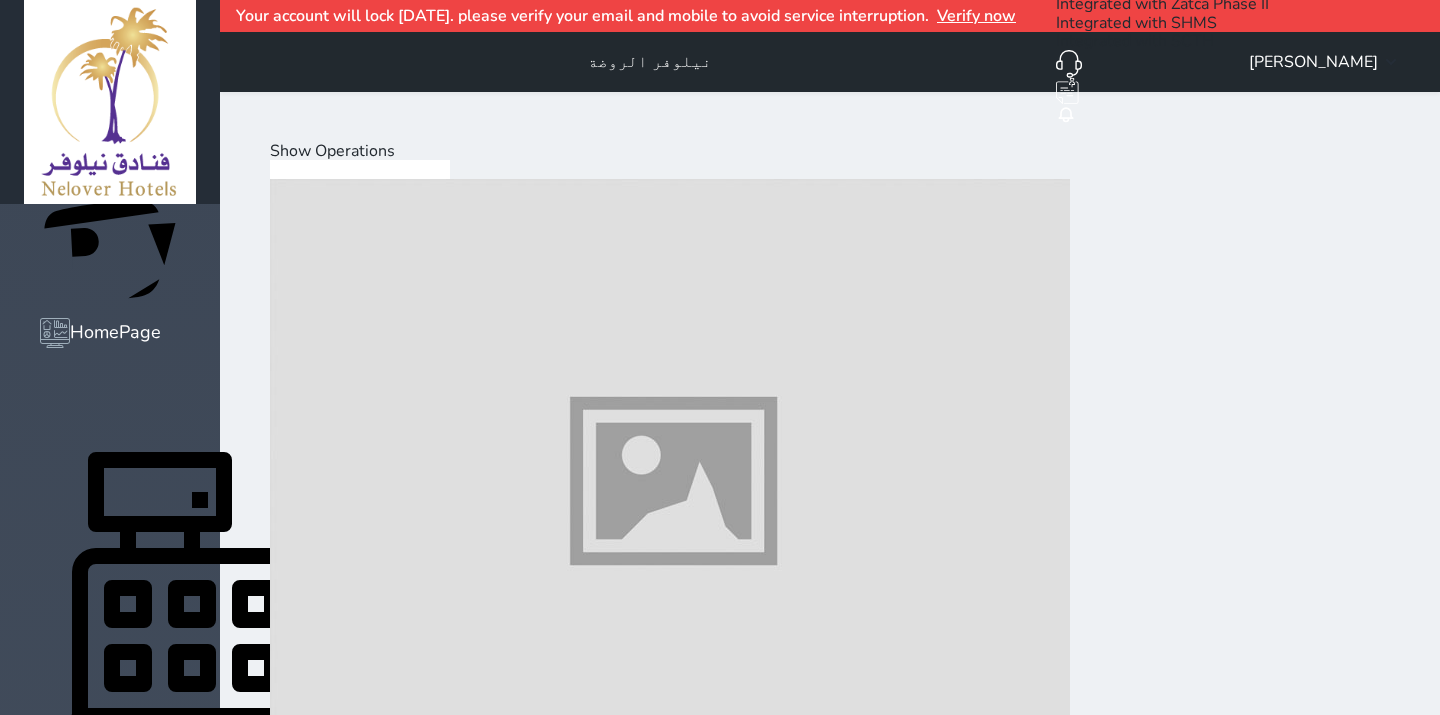 click at bounding box center [670, 1099] 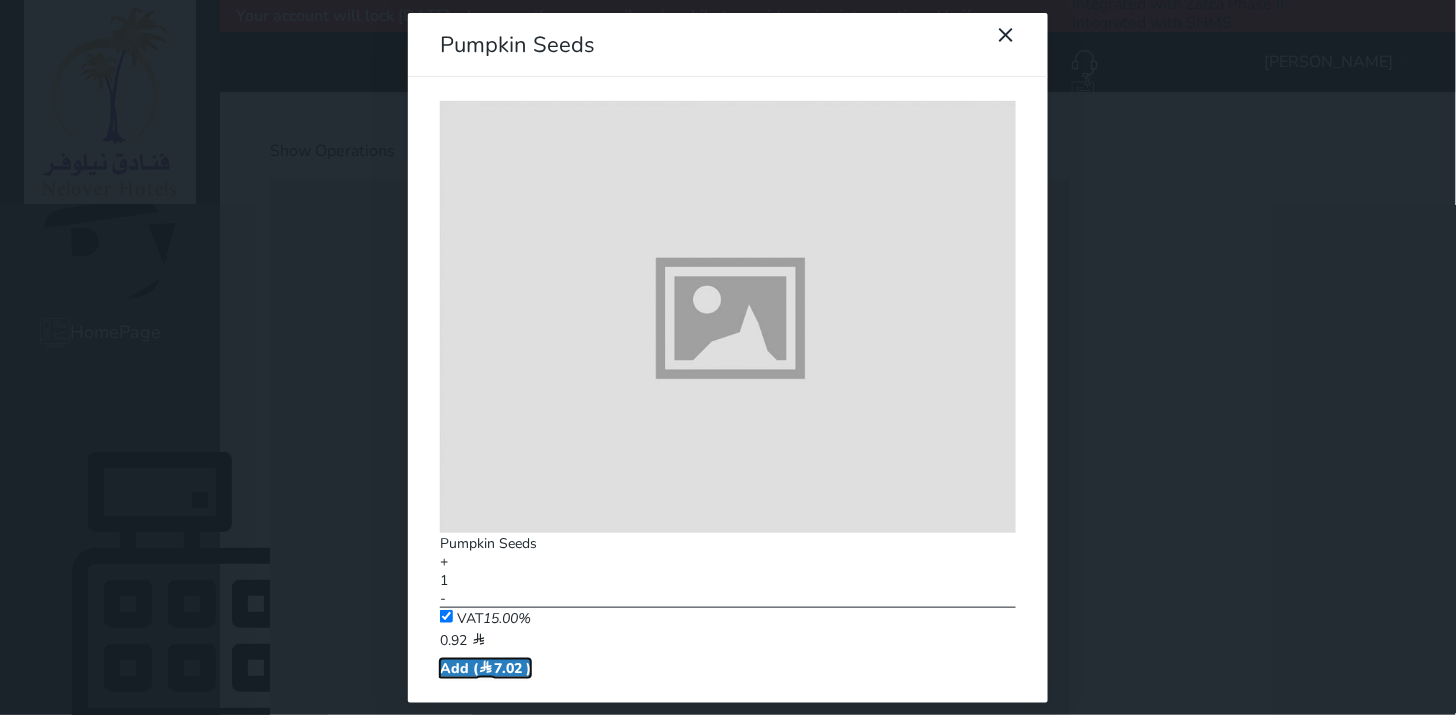 click on "Add  (    7.02 )" at bounding box center [485, 668] 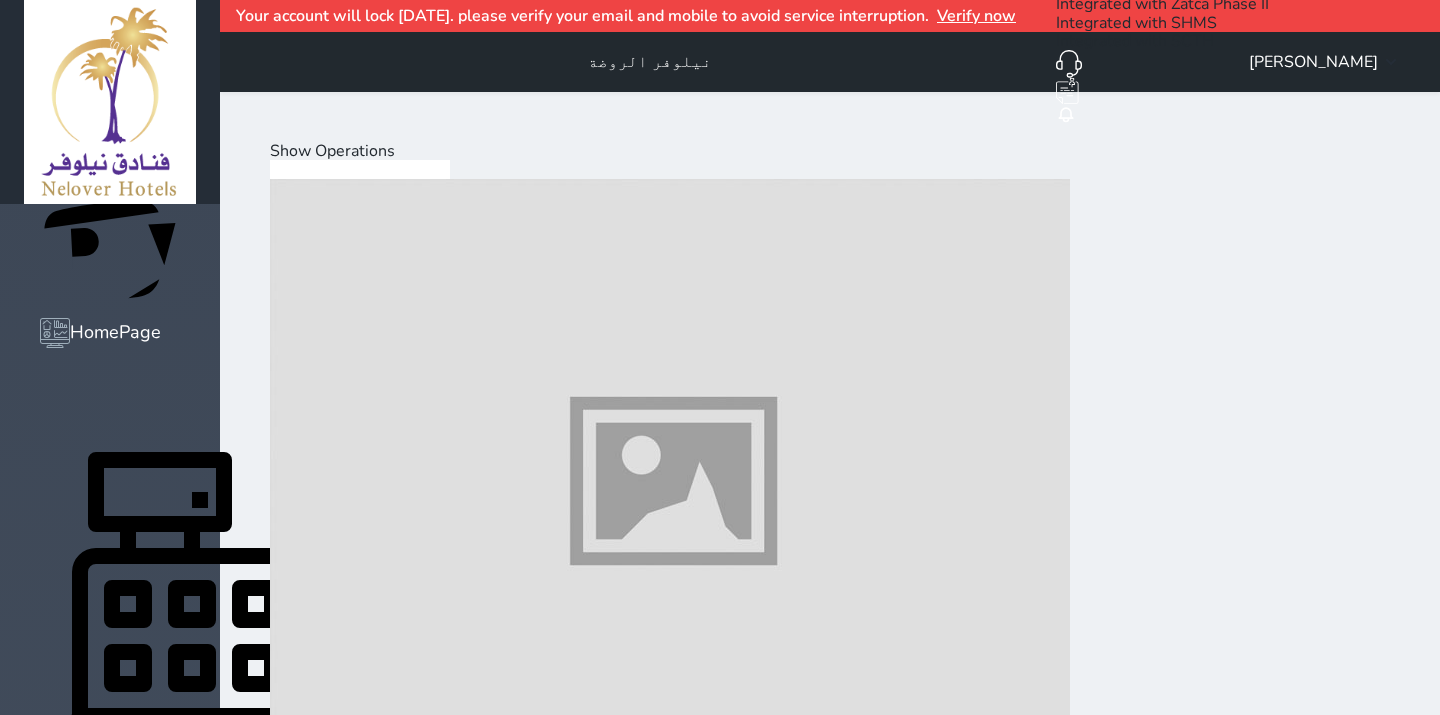 click at bounding box center (670, 2960) 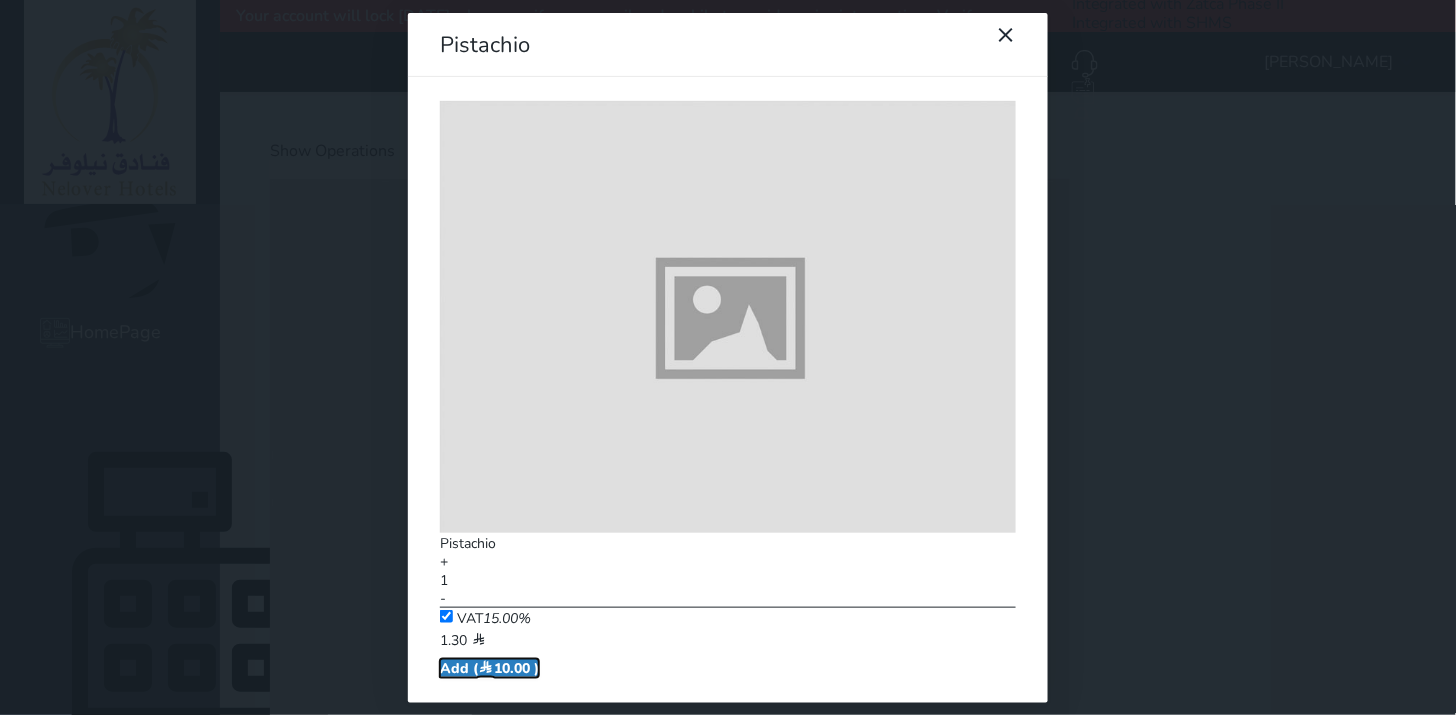 click on "Add  (    10.00 )" at bounding box center [489, 668] 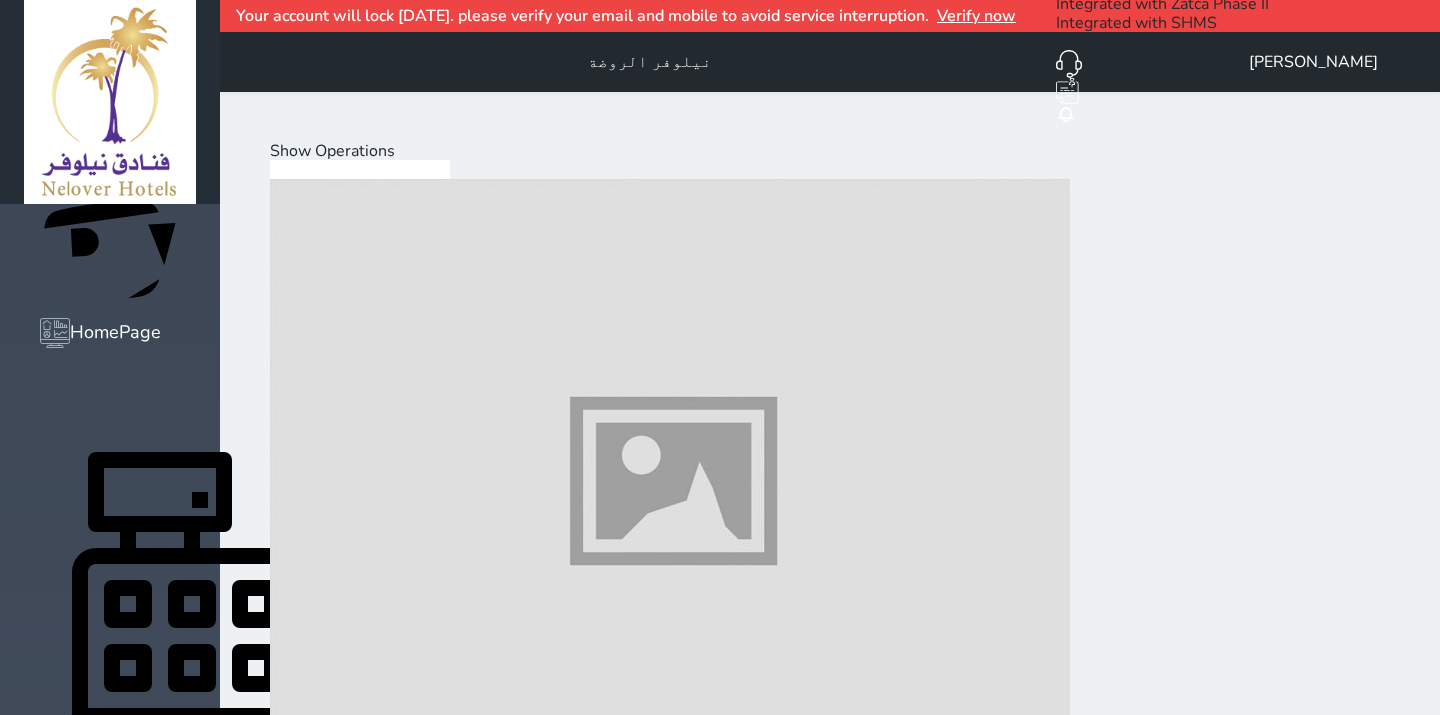 click on "Select Customer" at bounding box center [331, 11410] 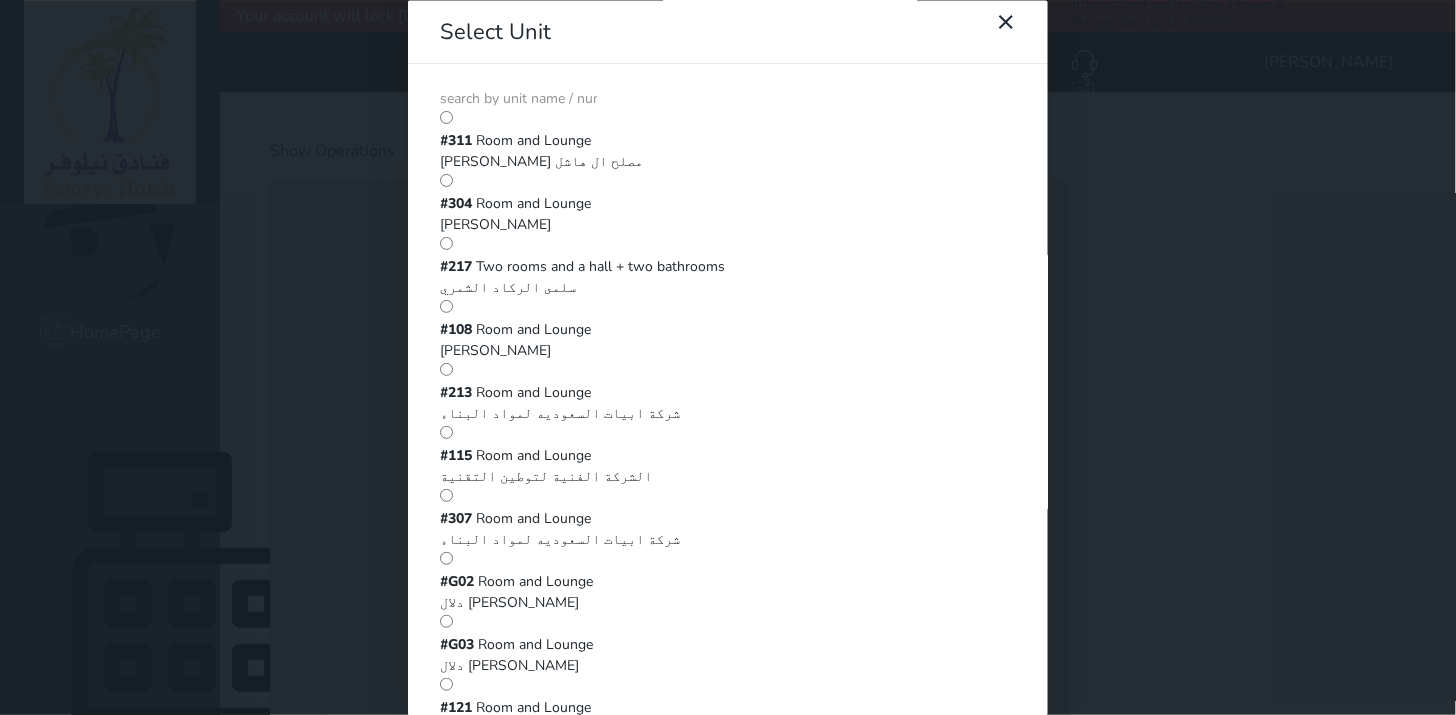 click at bounding box center (518, 99) 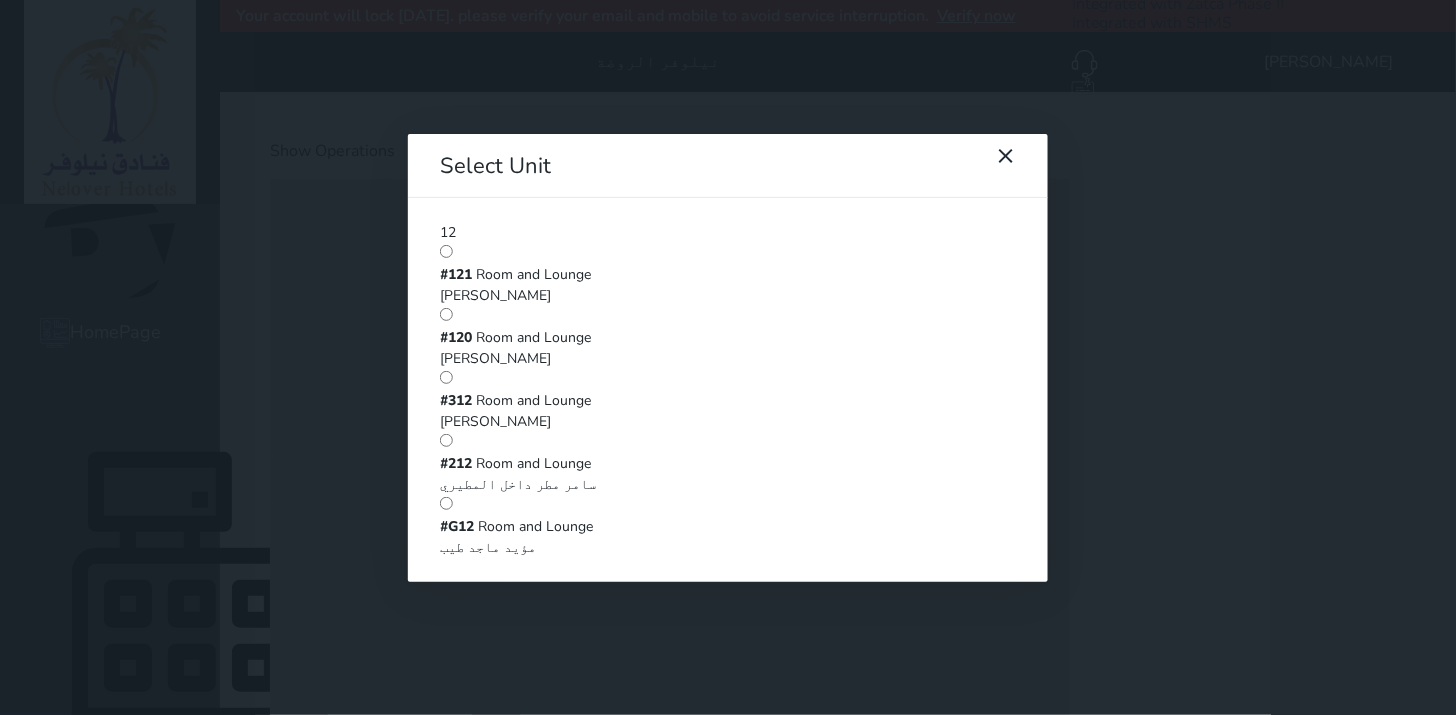 type on "12" 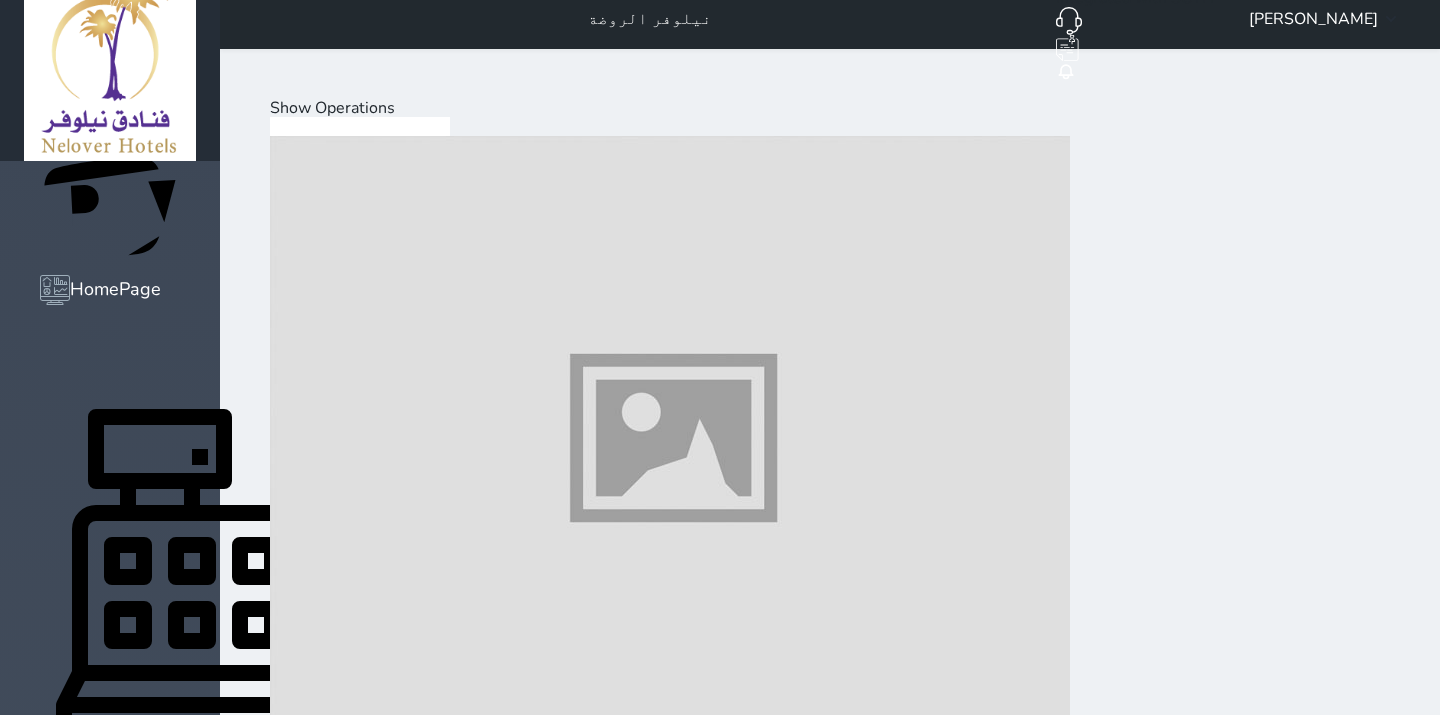 scroll, scrollTop: 65, scrollLeft: 0, axis: vertical 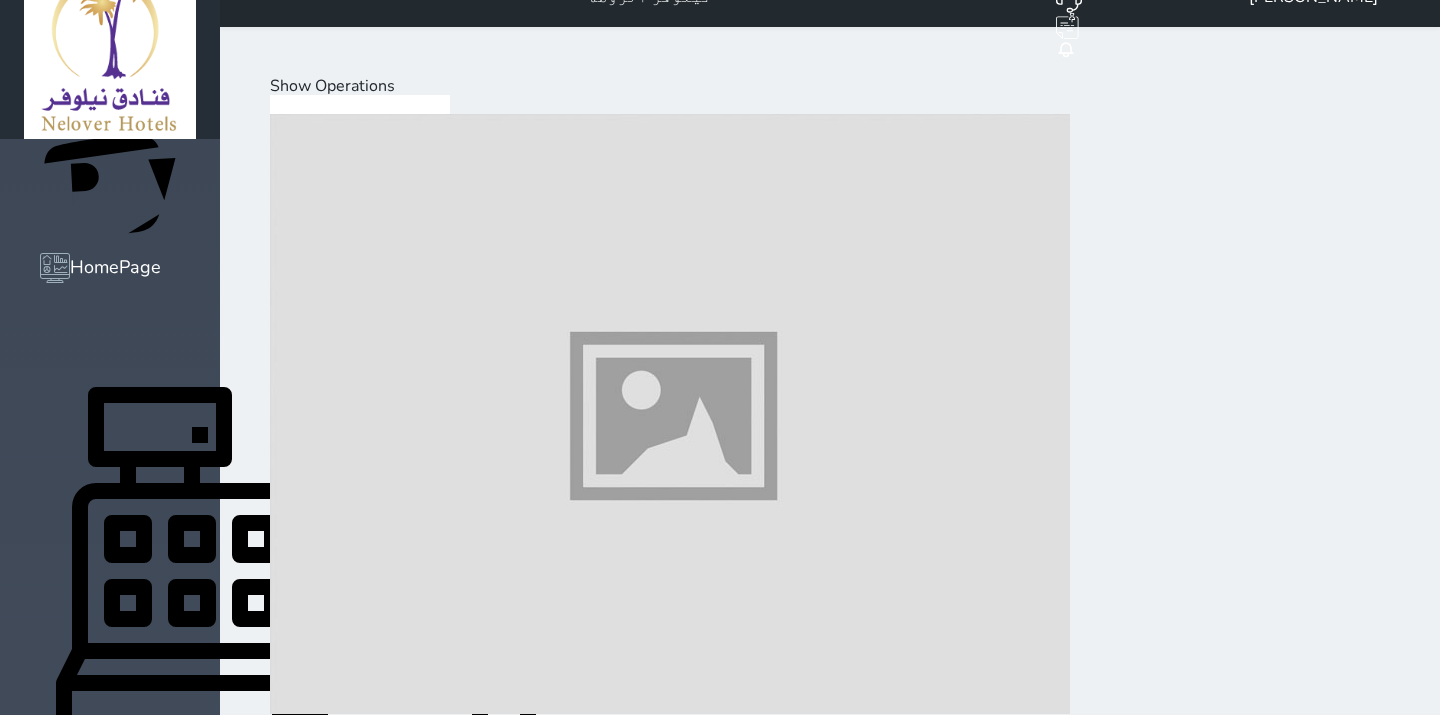 drag, startPoint x: 1297, startPoint y: 643, endPoint x: 1272, endPoint y: 638, distance: 25.495098 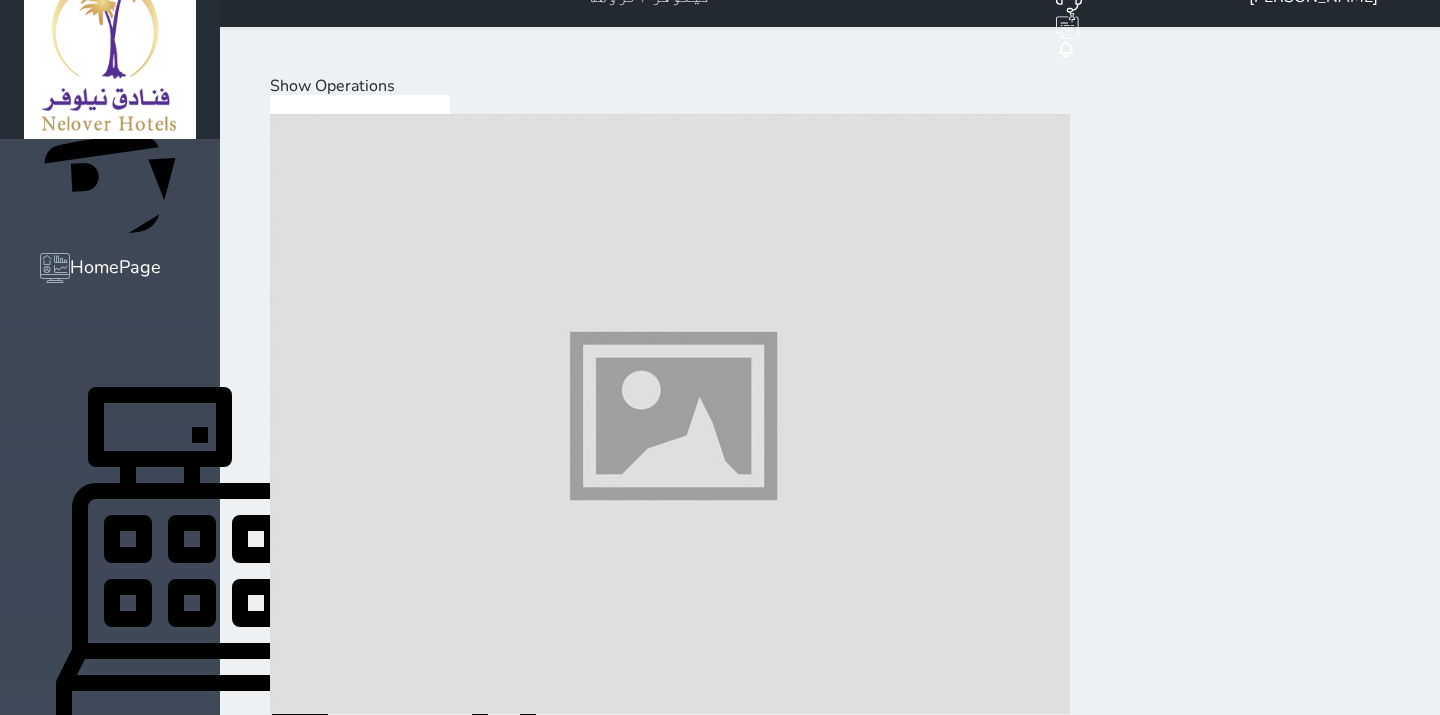 scroll, scrollTop: 75, scrollLeft: 0, axis: vertical 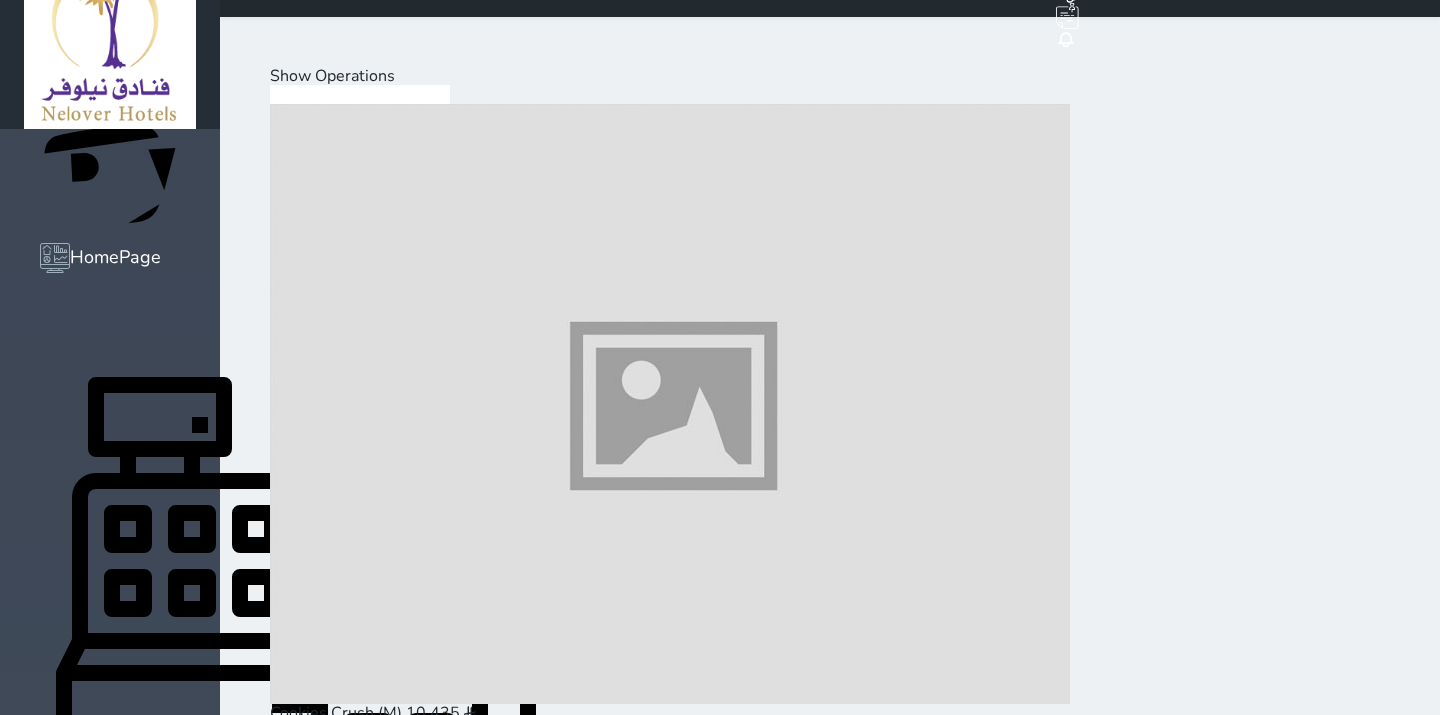 click on "Mini Bar" at bounding box center [135, 19965] 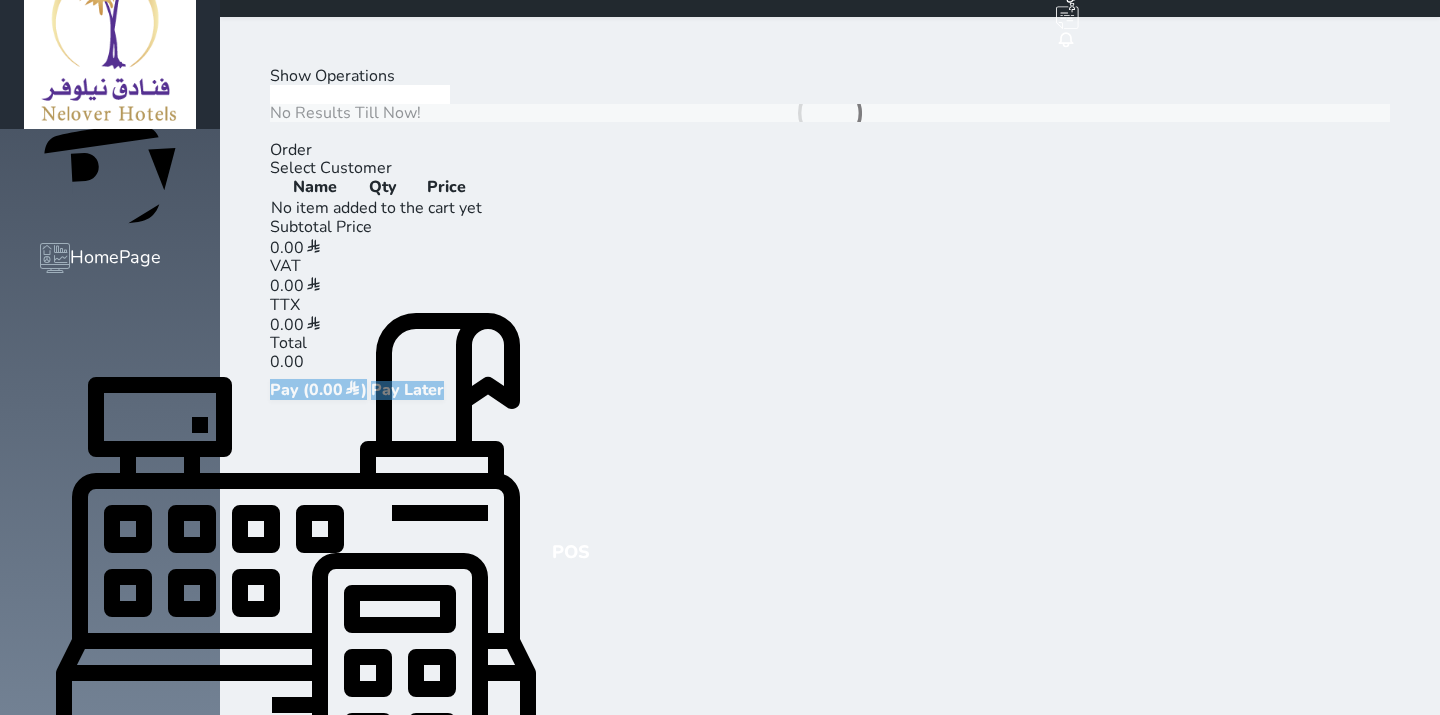drag, startPoint x: 211, startPoint y: 591, endPoint x: 204, endPoint y: 600, distance: 11.401754 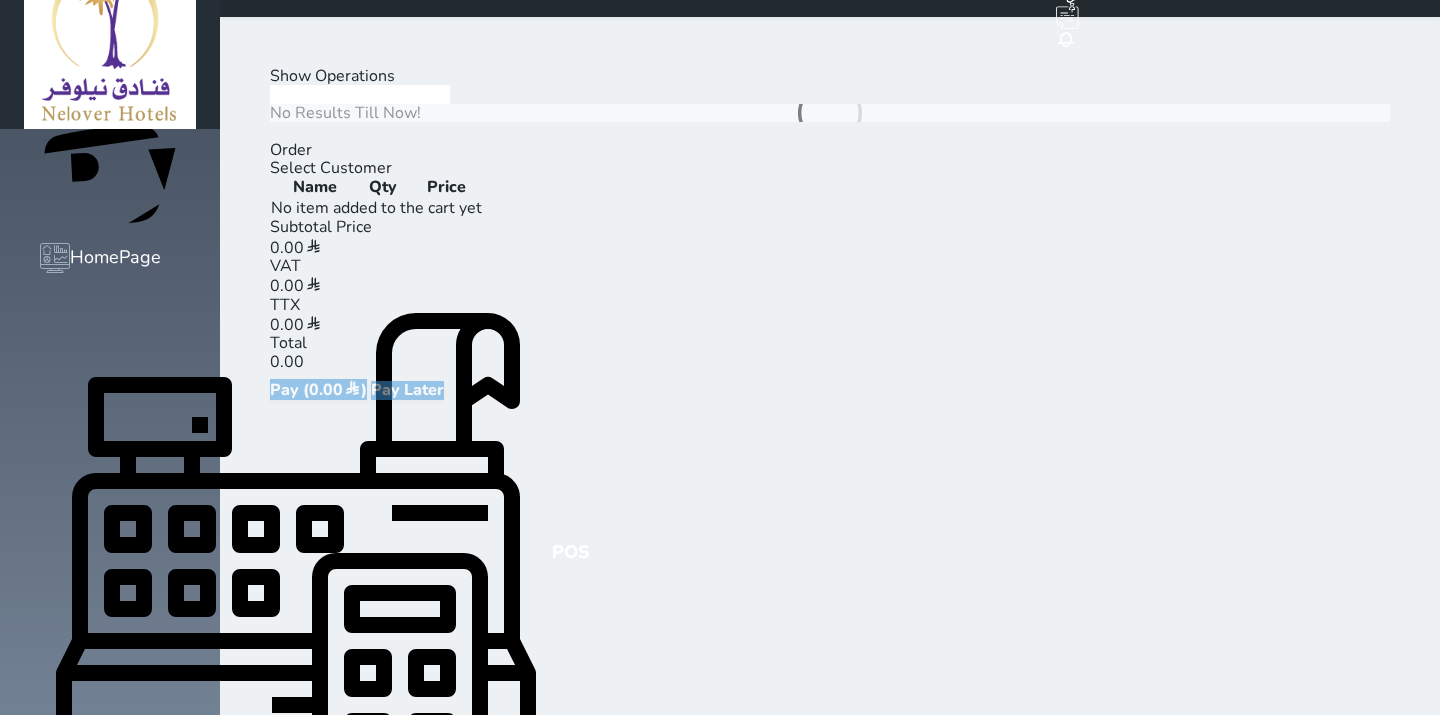 click on "Mini Bar" at bounding box center (135, 131) 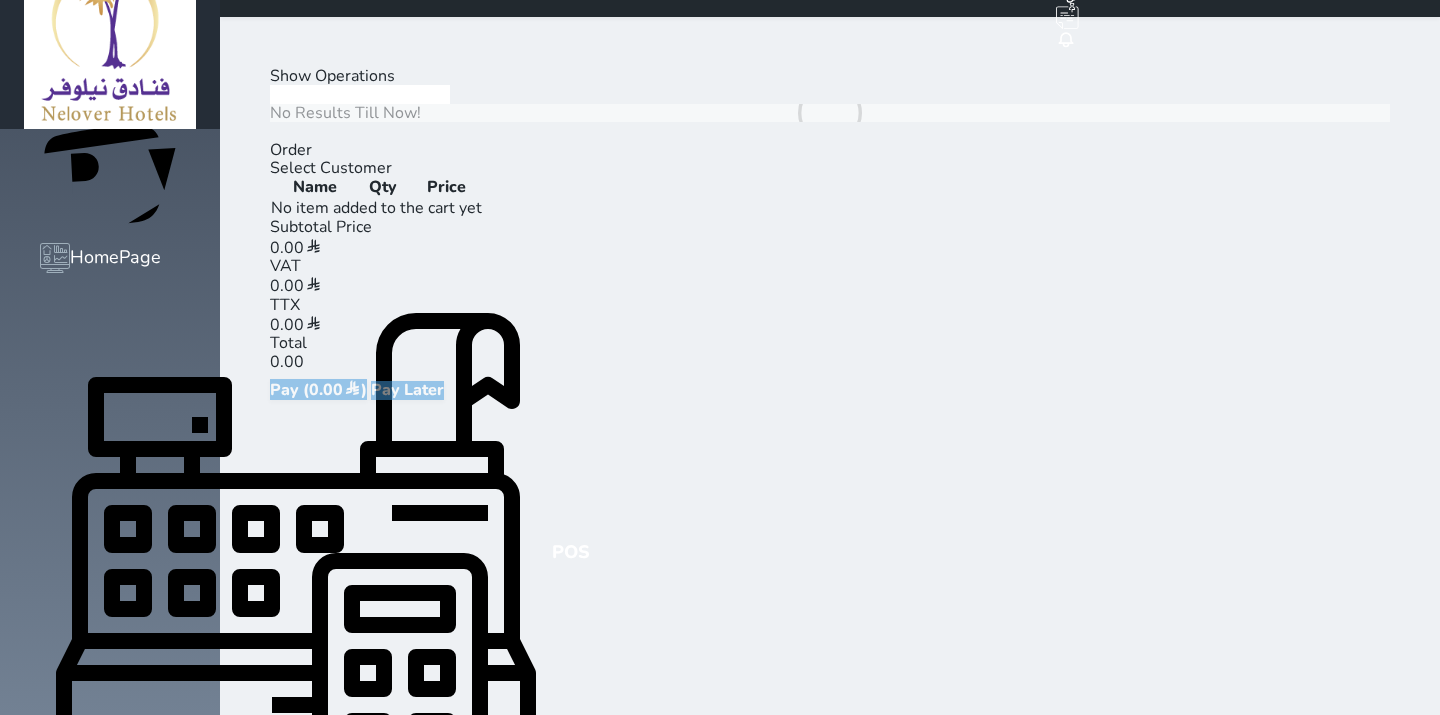 click on "Mini Bar" at bounding box center [135, 131] 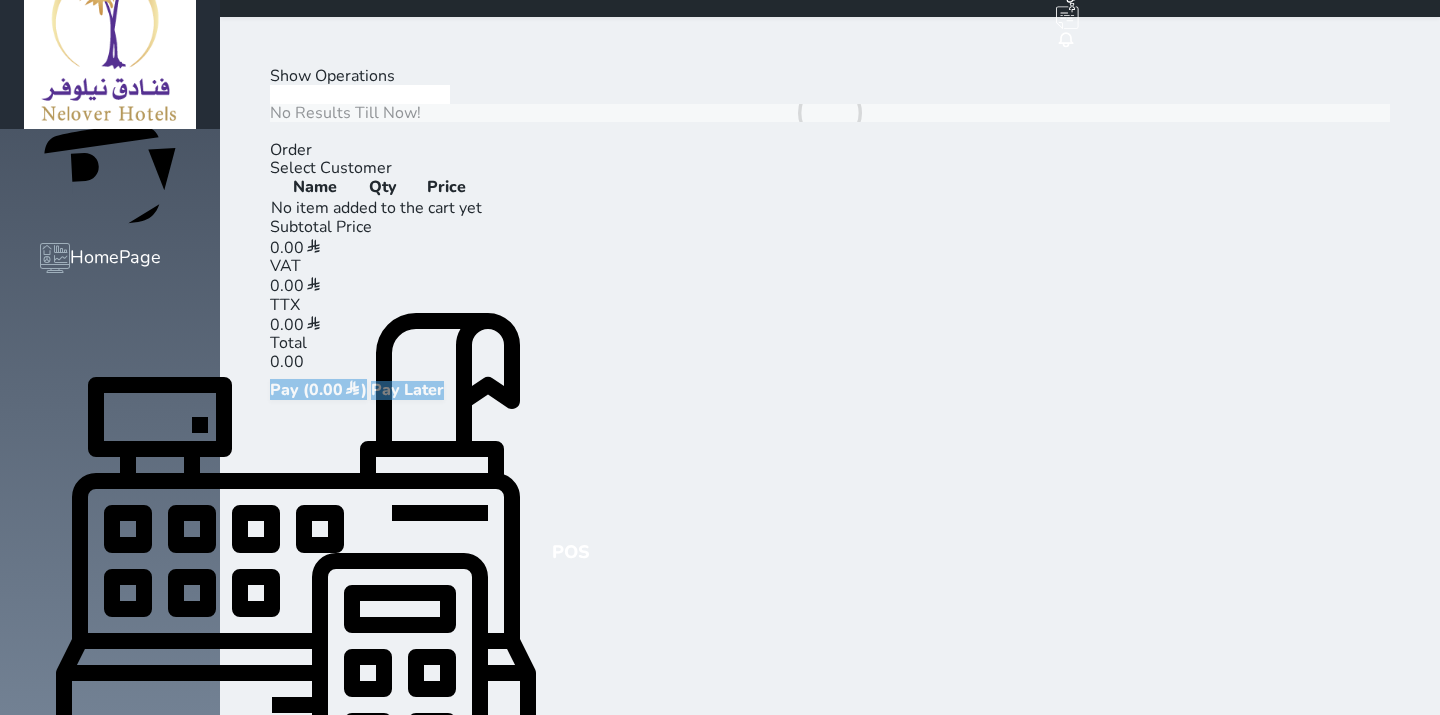 click on "Mini Bar" at bounding box center (135, 131) 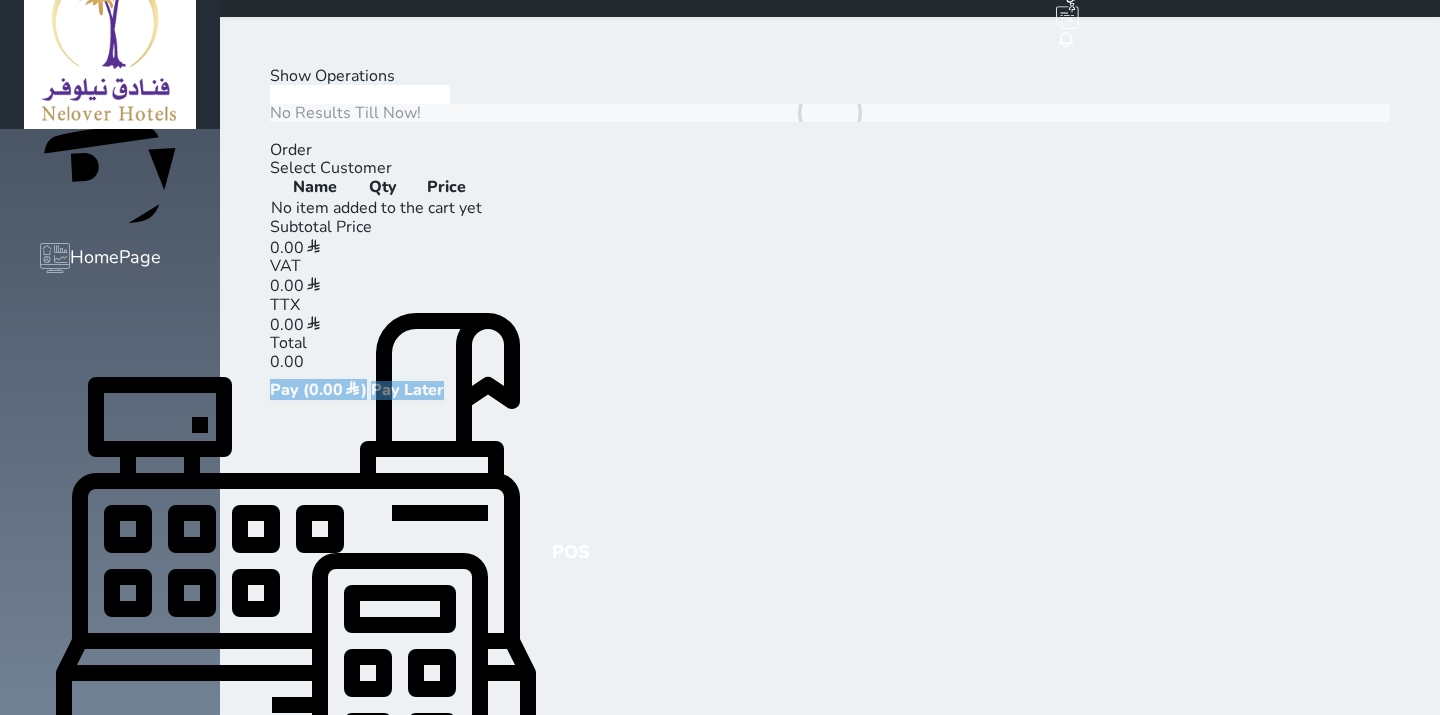 click on "Mini Bar" at bounding box center [135, 131] 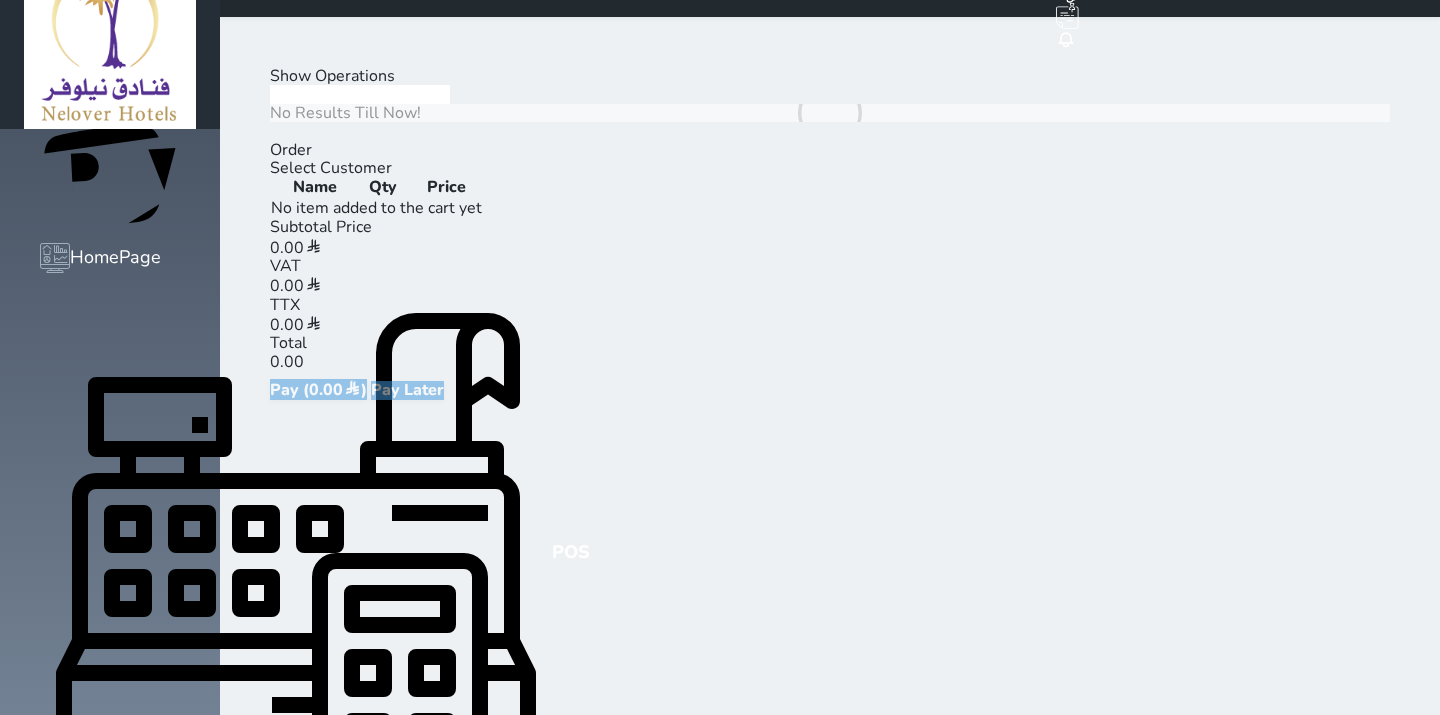 click on "Mini Bar" at bounding box center [135, 131] 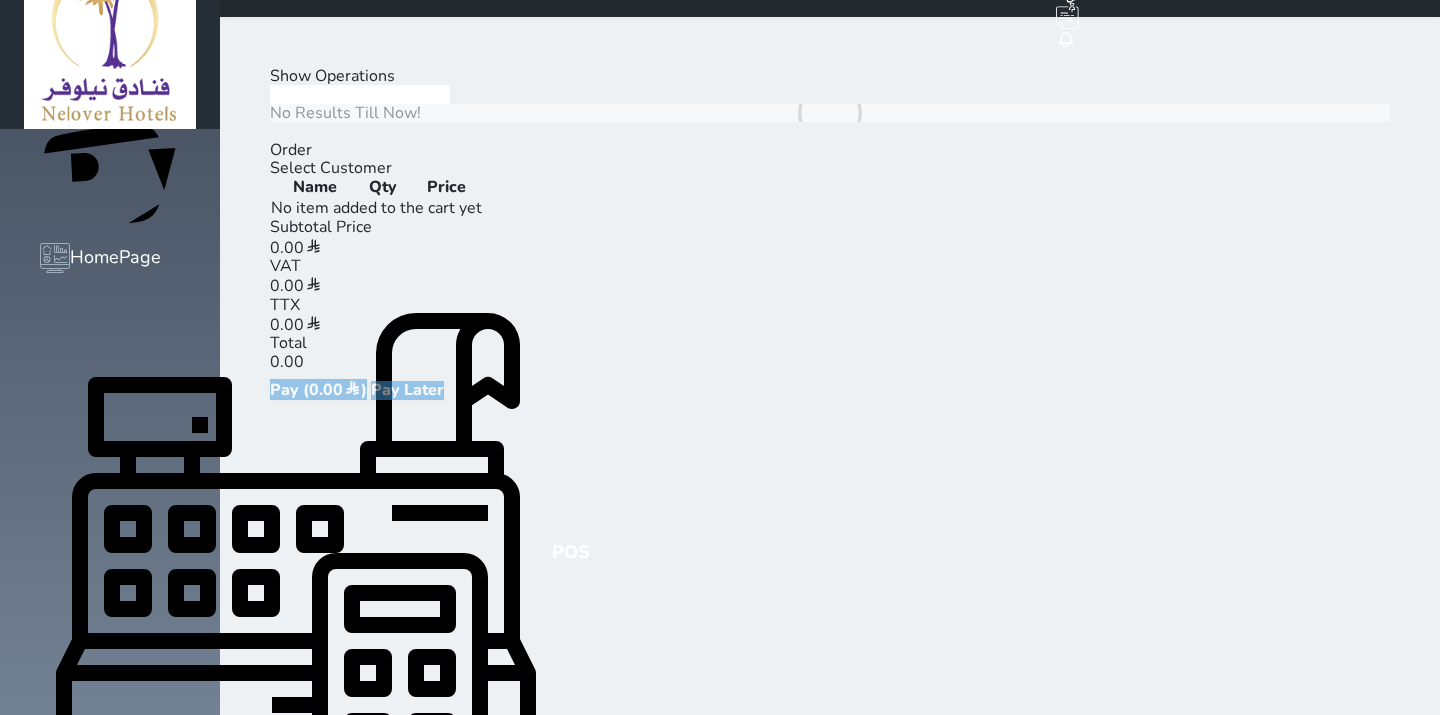 click on "Mini Bar" at bounding box center [135, 131] 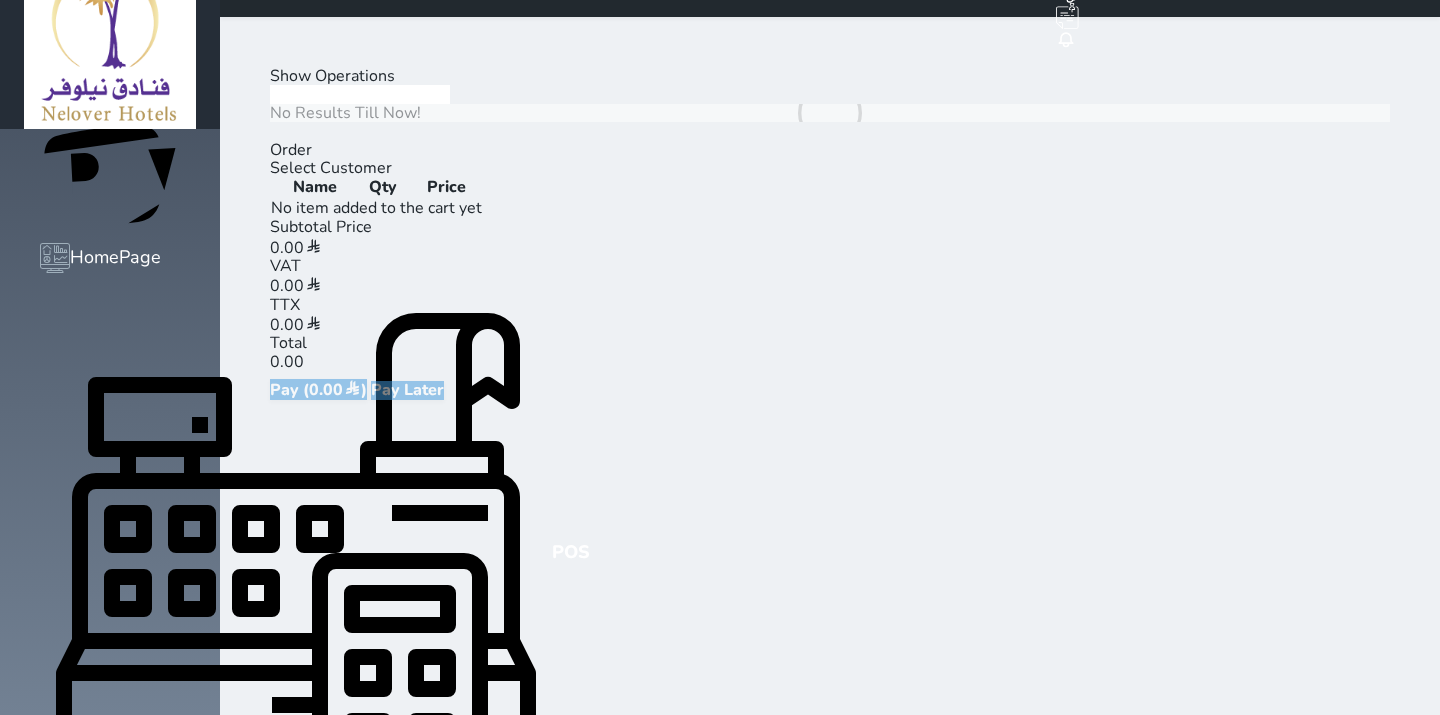 click on "Mini Bar" at bounding box center [135, 131] 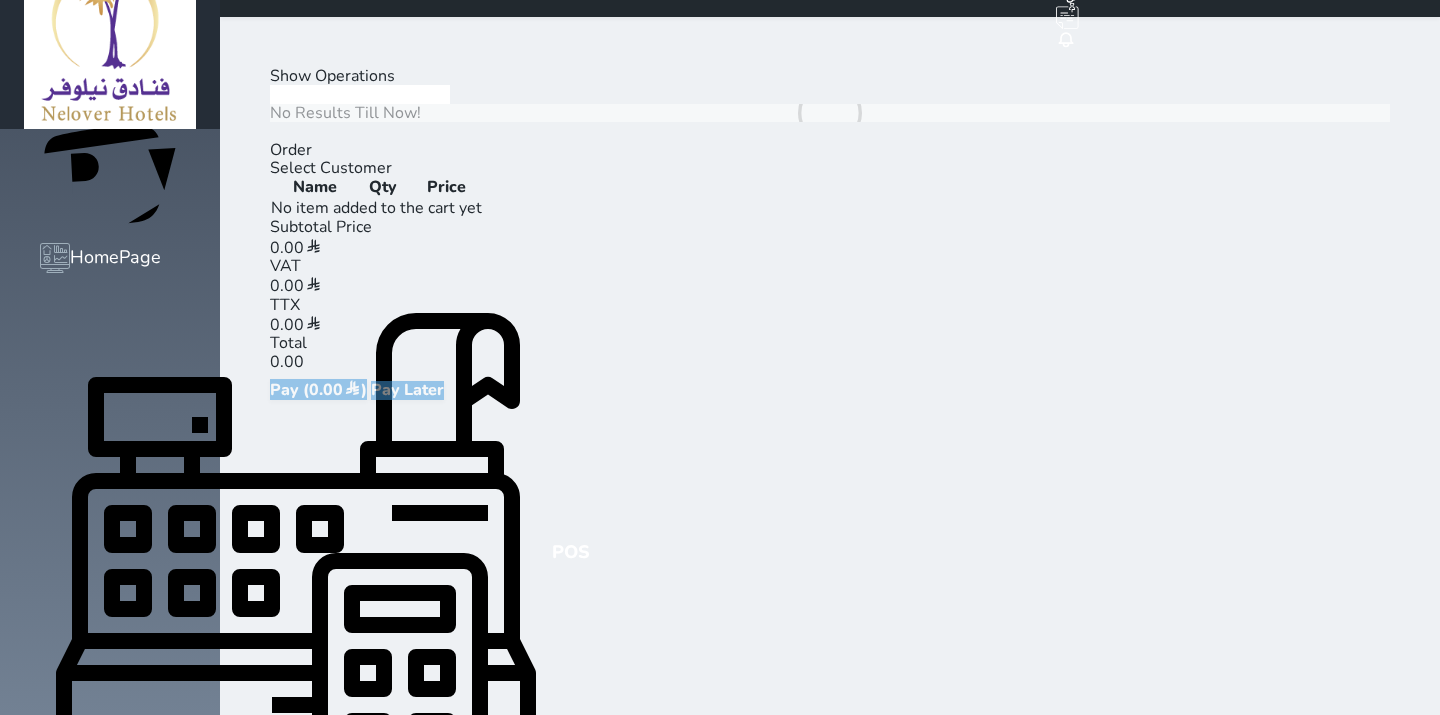 click on "Mini Bar" at bounding box center [135, 131] 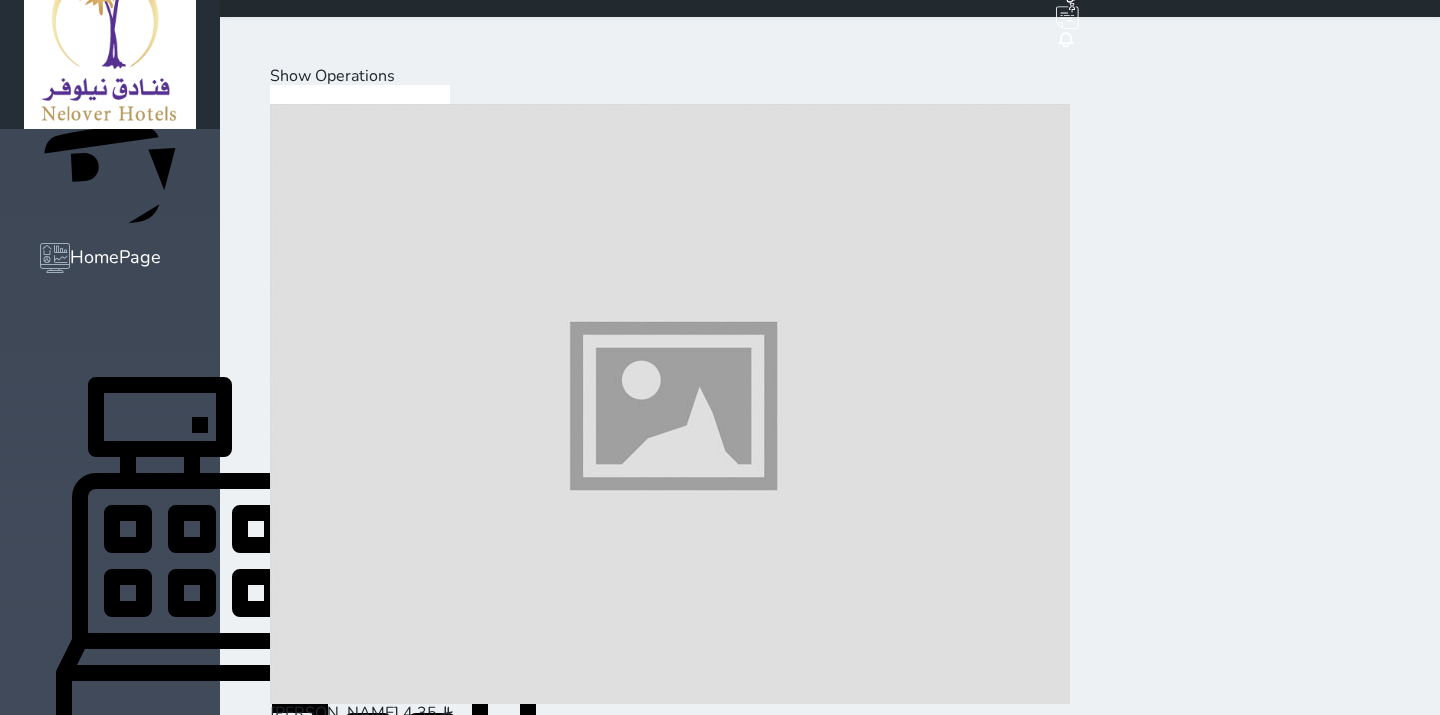 click on "Mini Bar" at bounding box center [135, 11280] 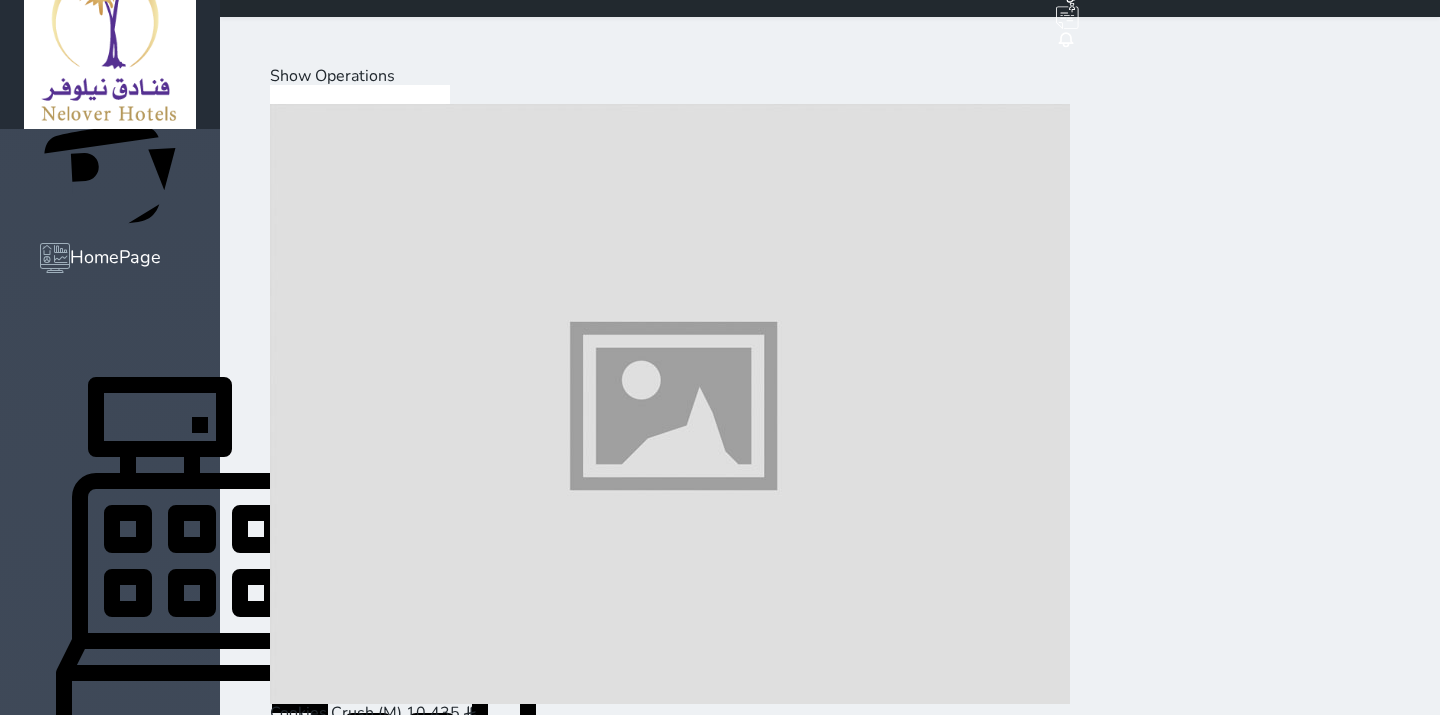 scroll, scrollTop: 555, scrollLeft: 0, axis: vertical 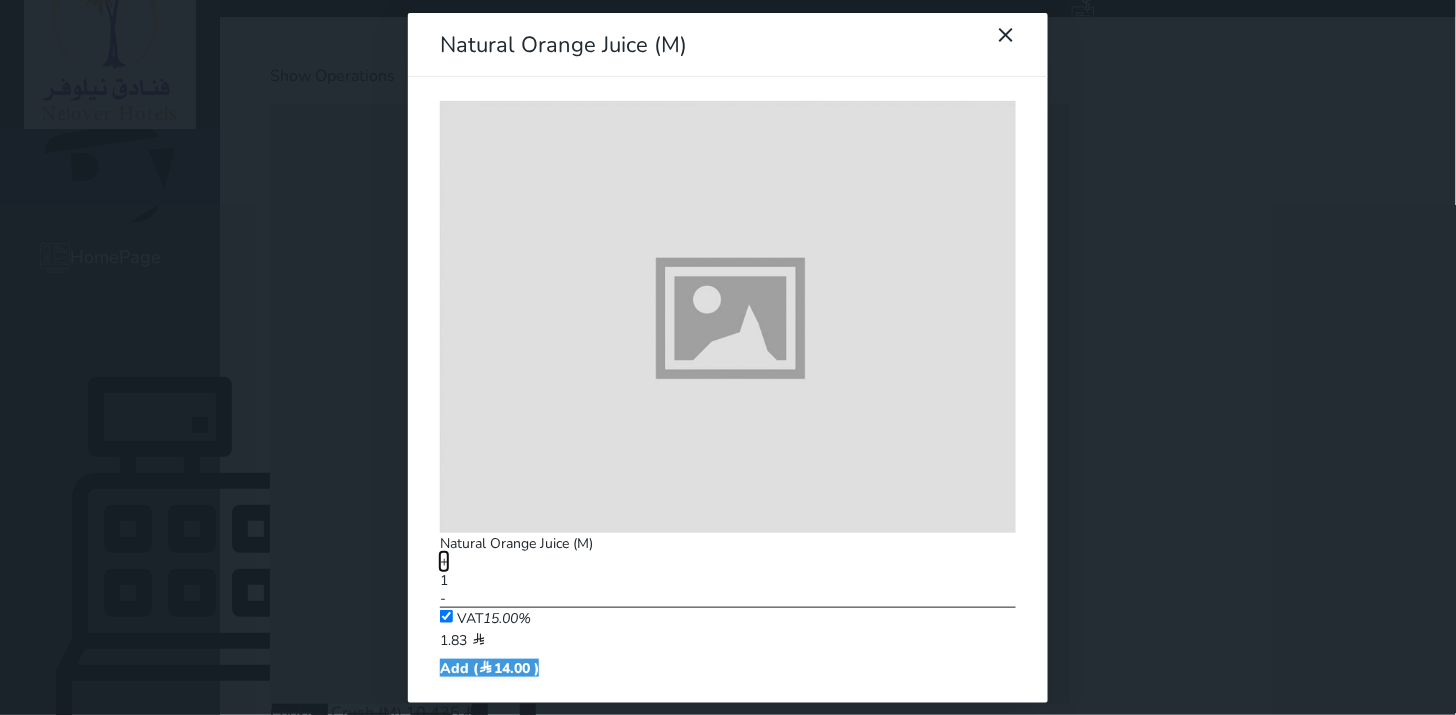 click on "+" at bounding box center (444, 561) 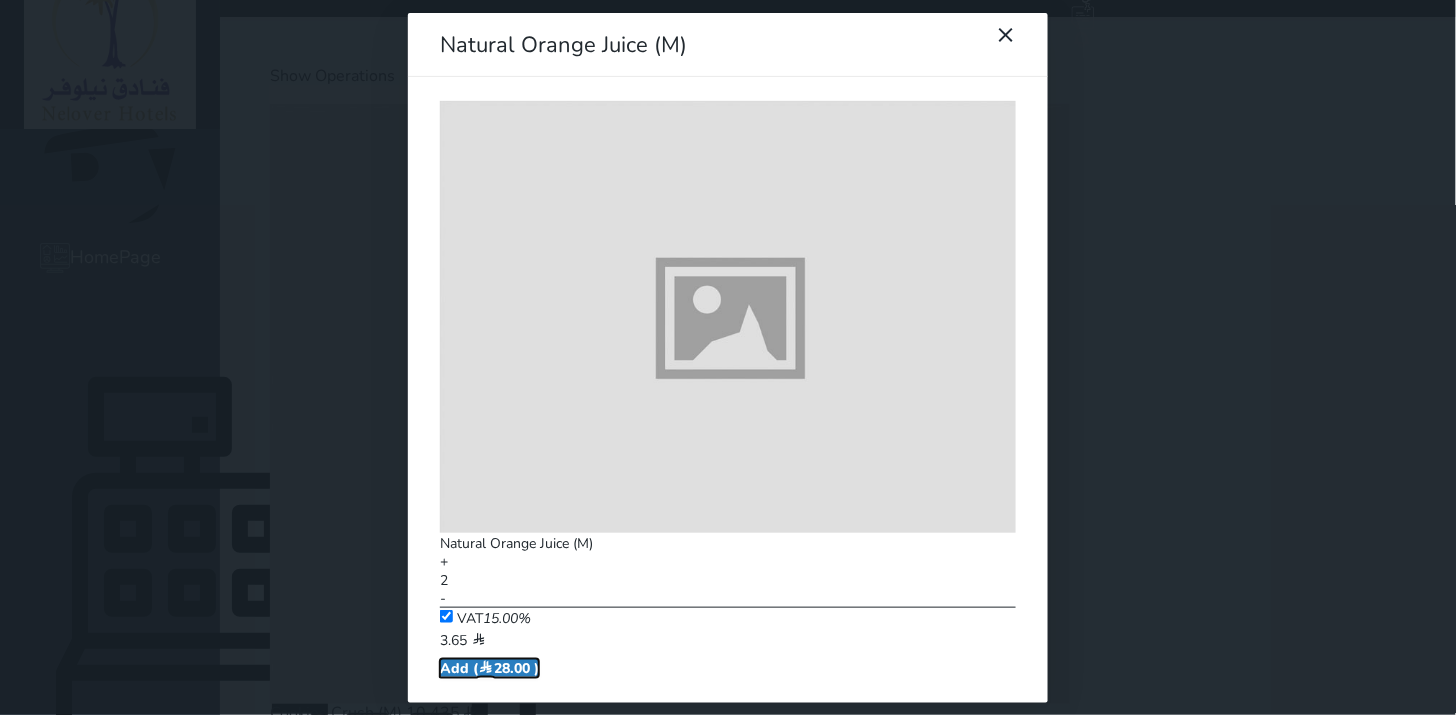 drag, startPoint x: 688, startPoint y: 406, endPoint x: 677, endPoint y: 410, distance: 11.7046995 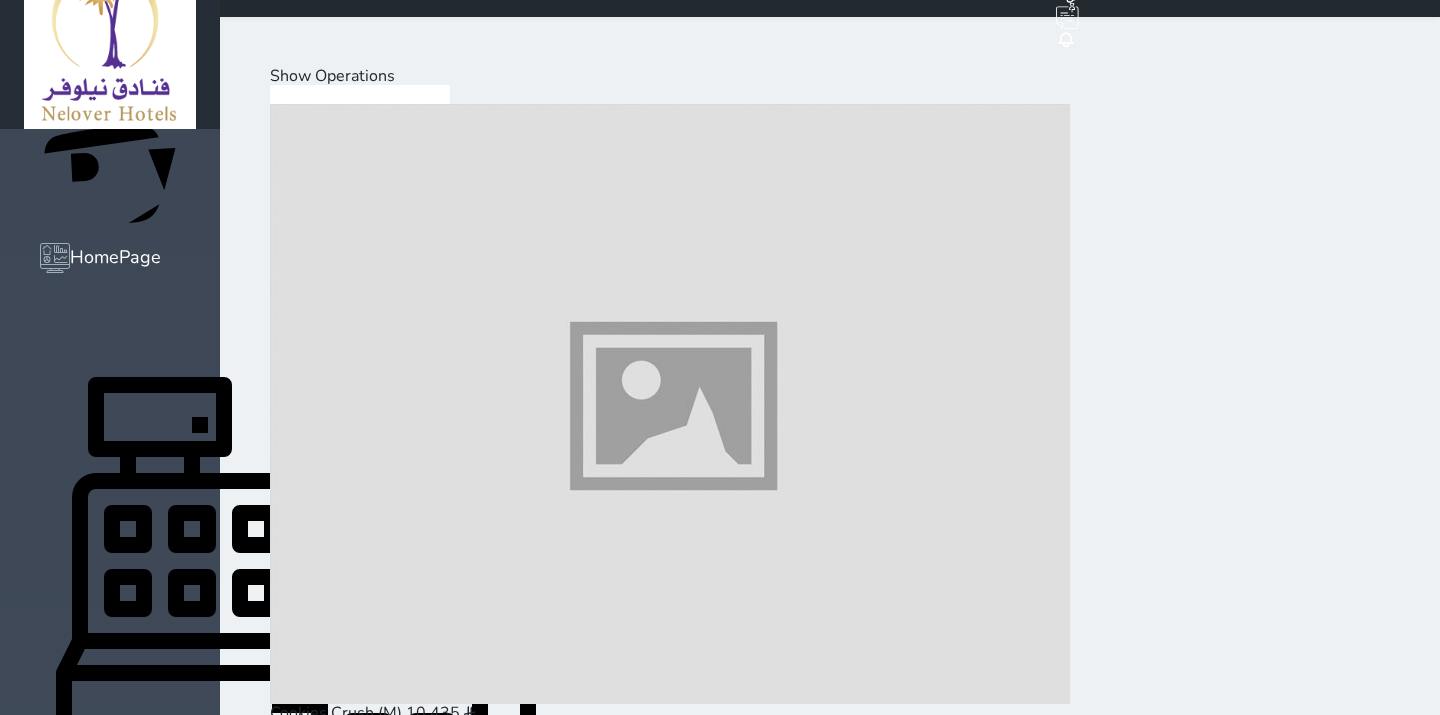 click on "Snacks" at bounding box center (515, 19965) 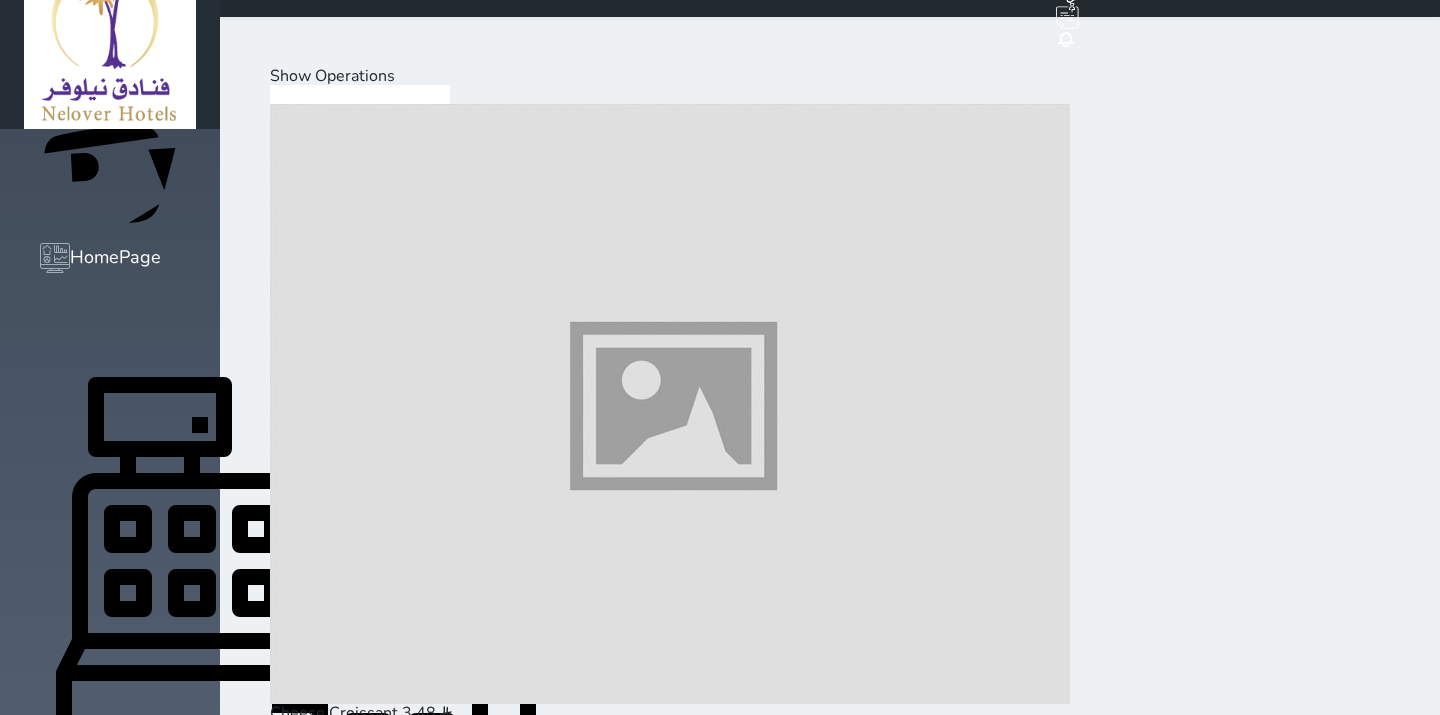 click on "Dessert" at bounding box center [461, 1974] 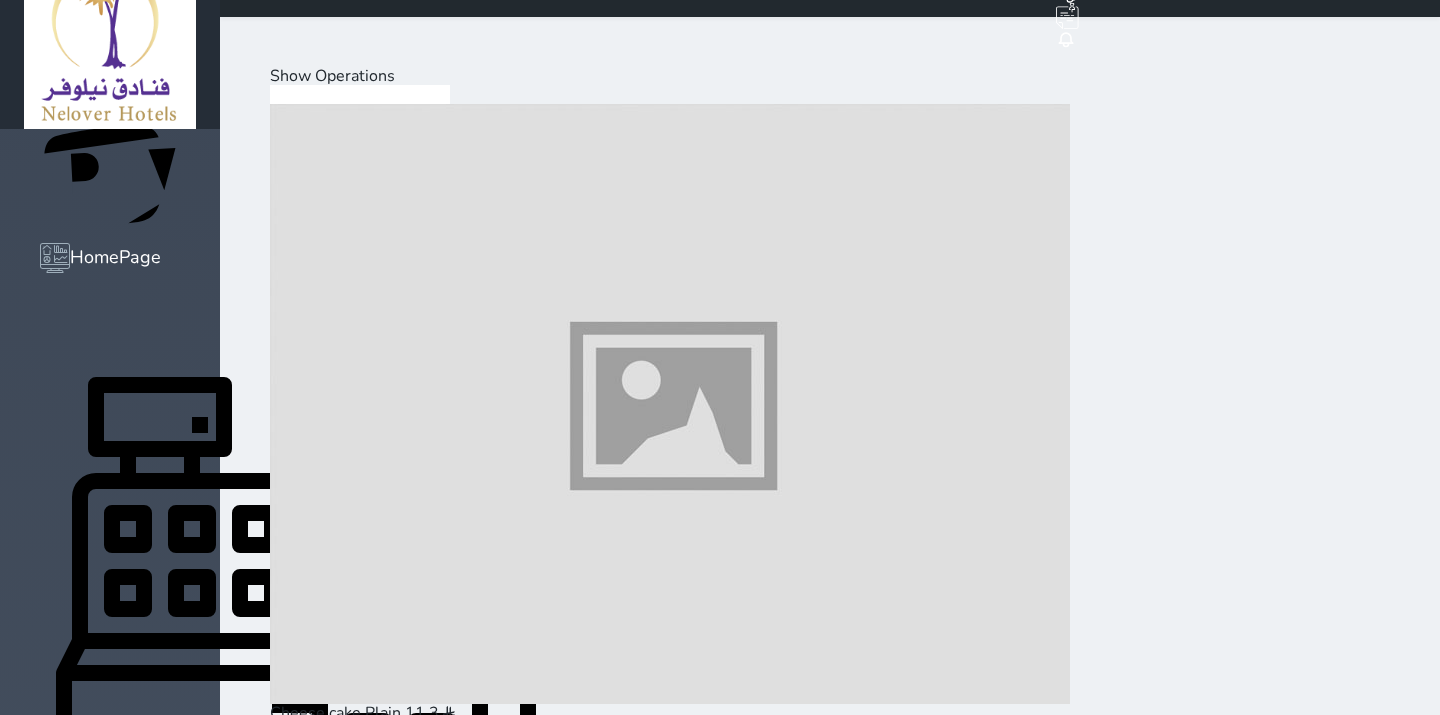 click at bounding box center (670, 4747) 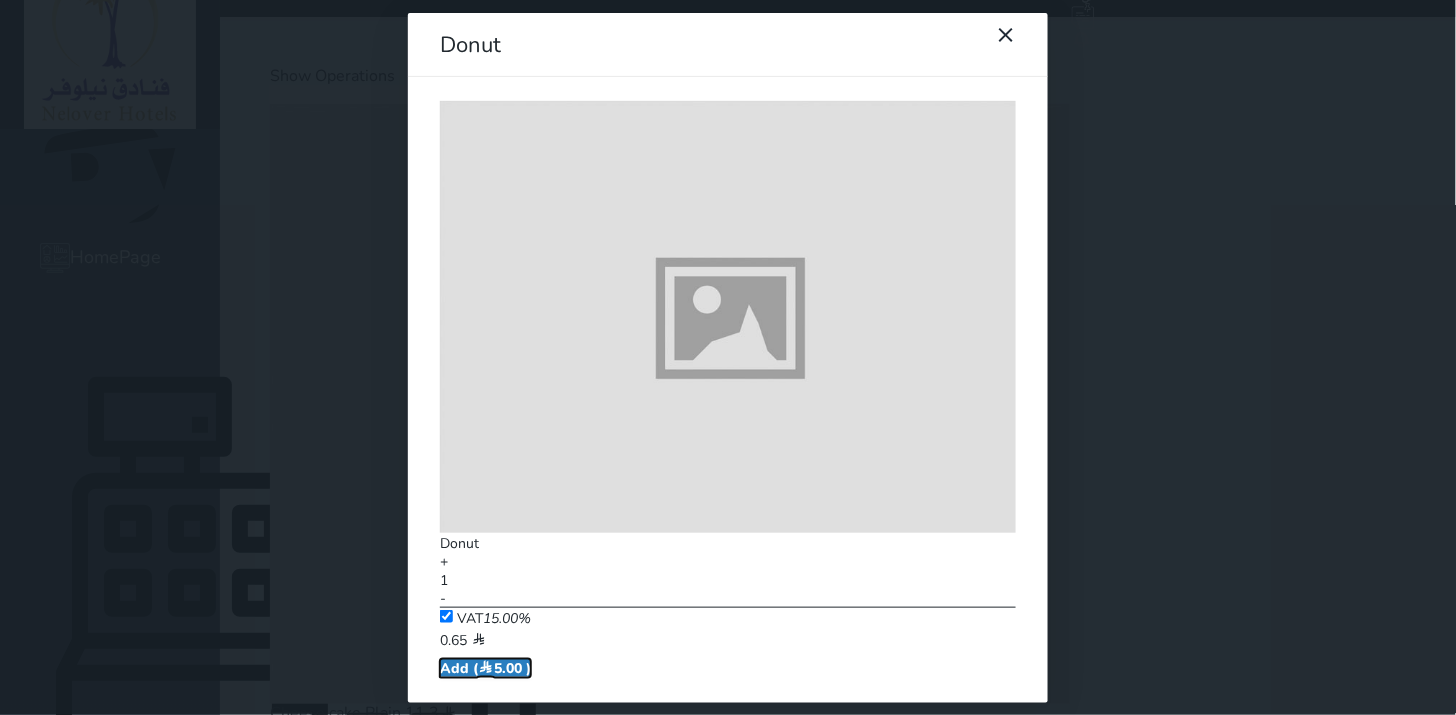 click on "Add  (    5.00 )" at bounding box center (485, 668) 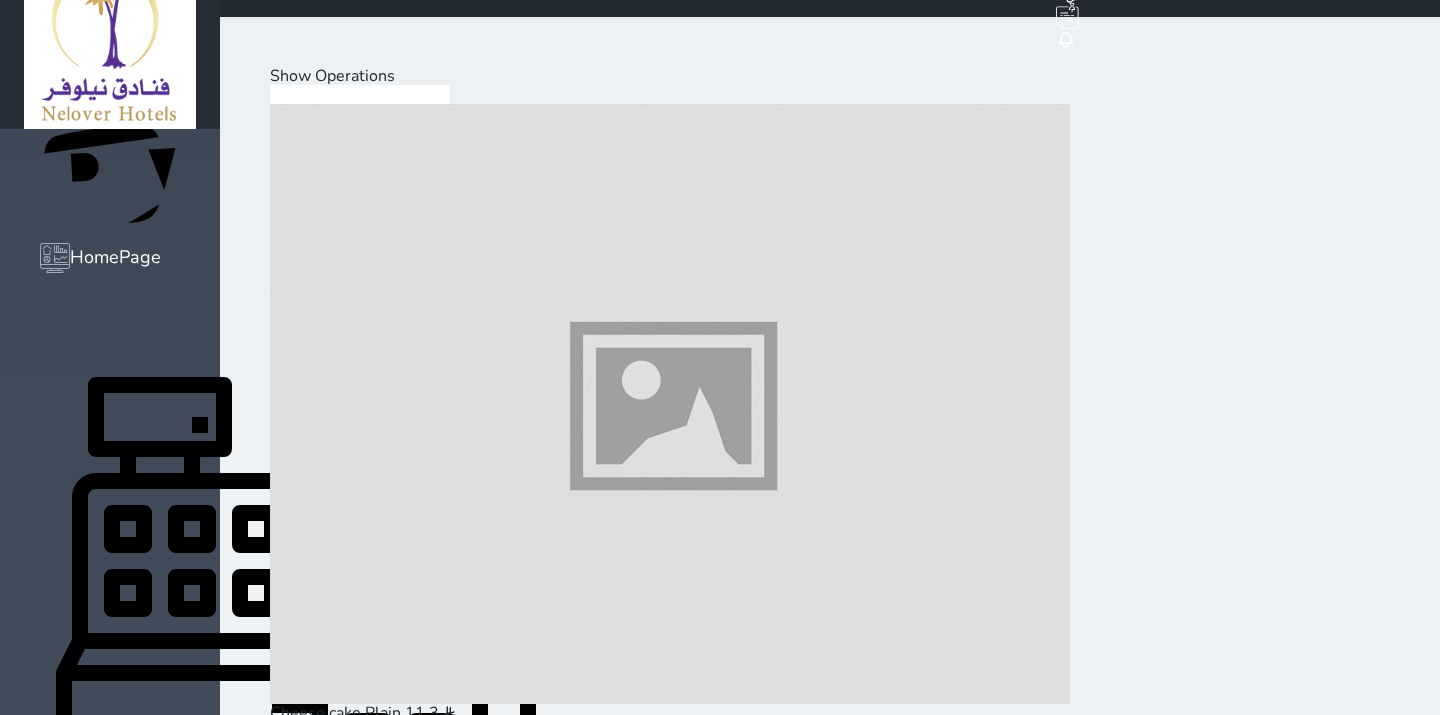 click on "Cold Drinks" at bounding box center (312, 8798) 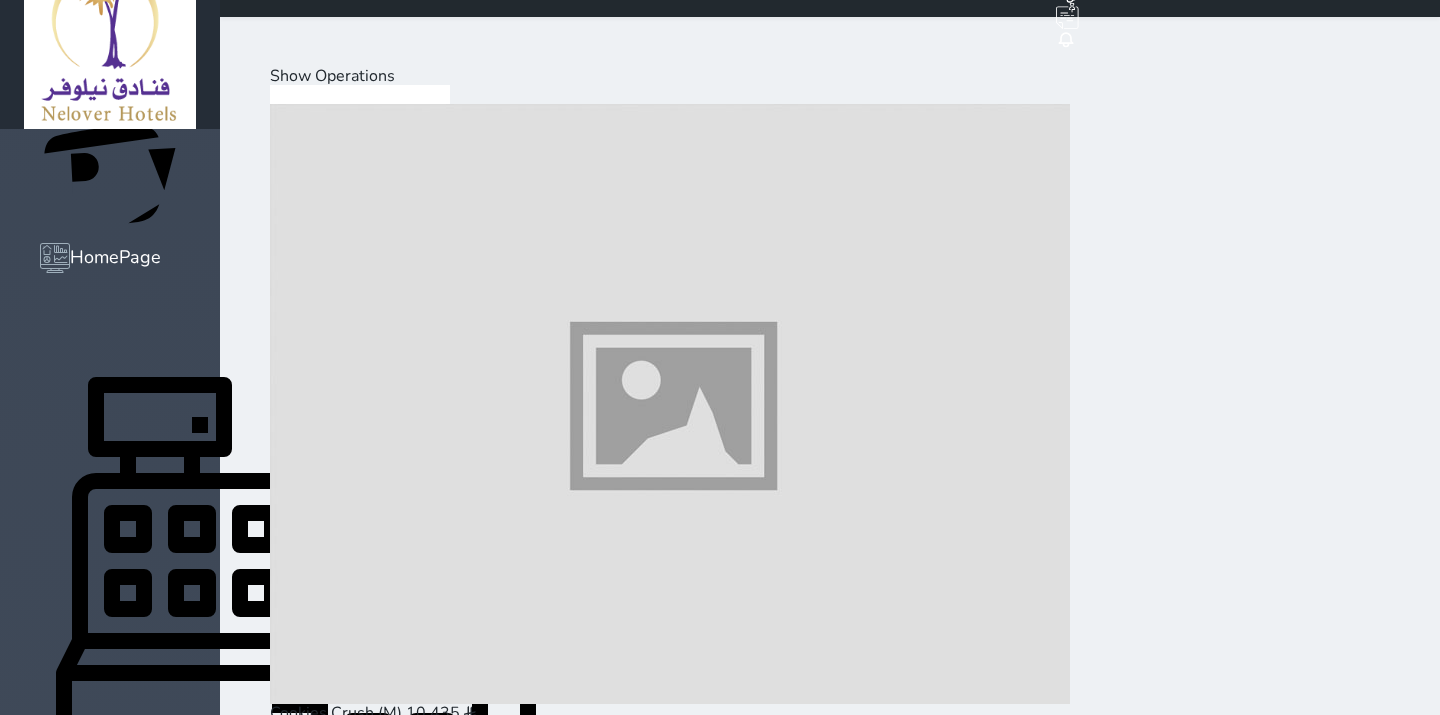 click at bounding box center [670, 1645] 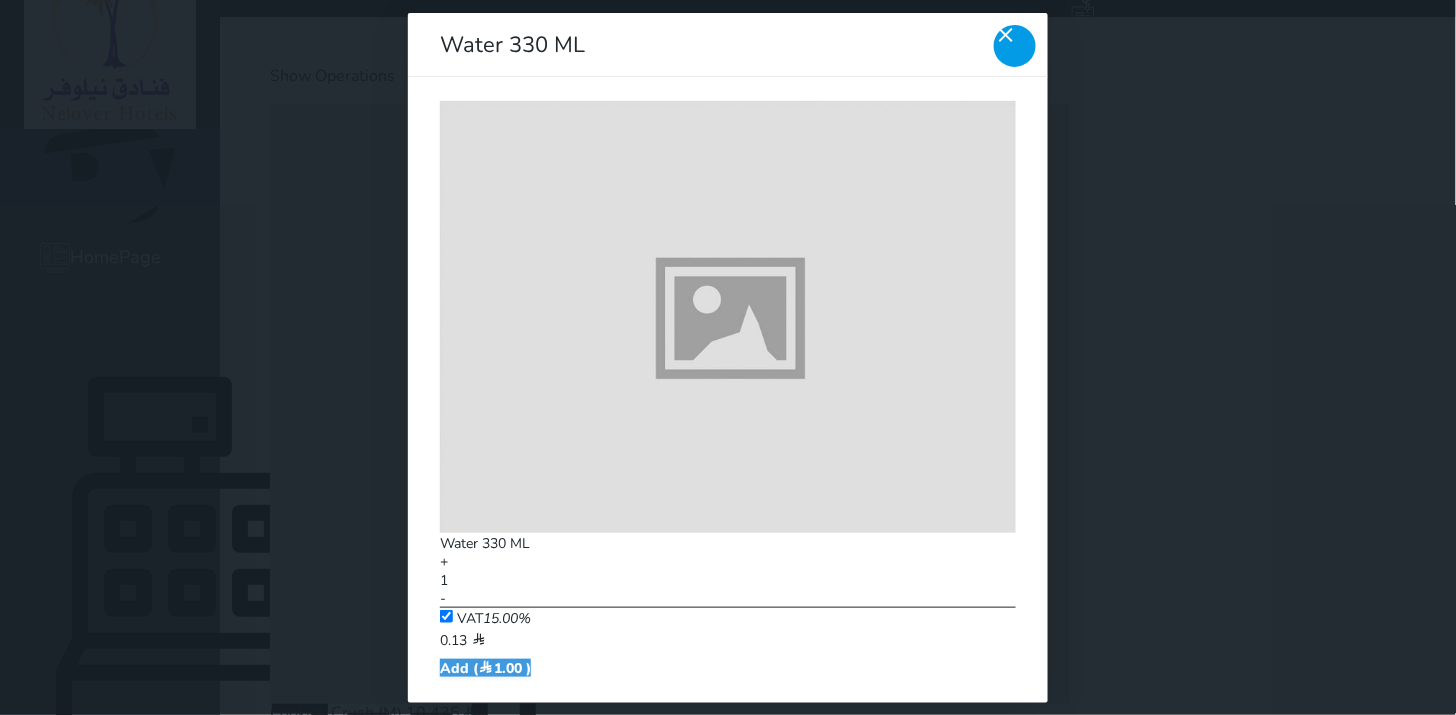 click 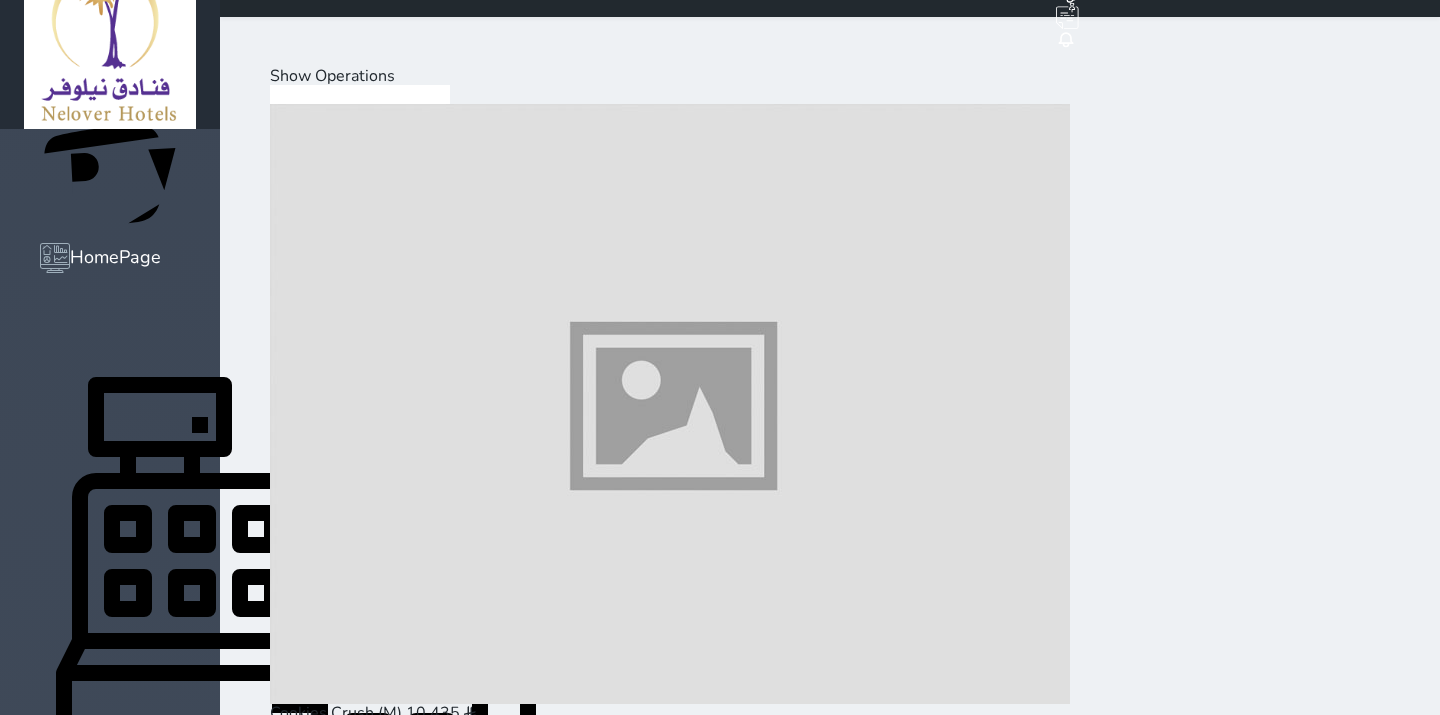 click at bounding box center (670, 1024) 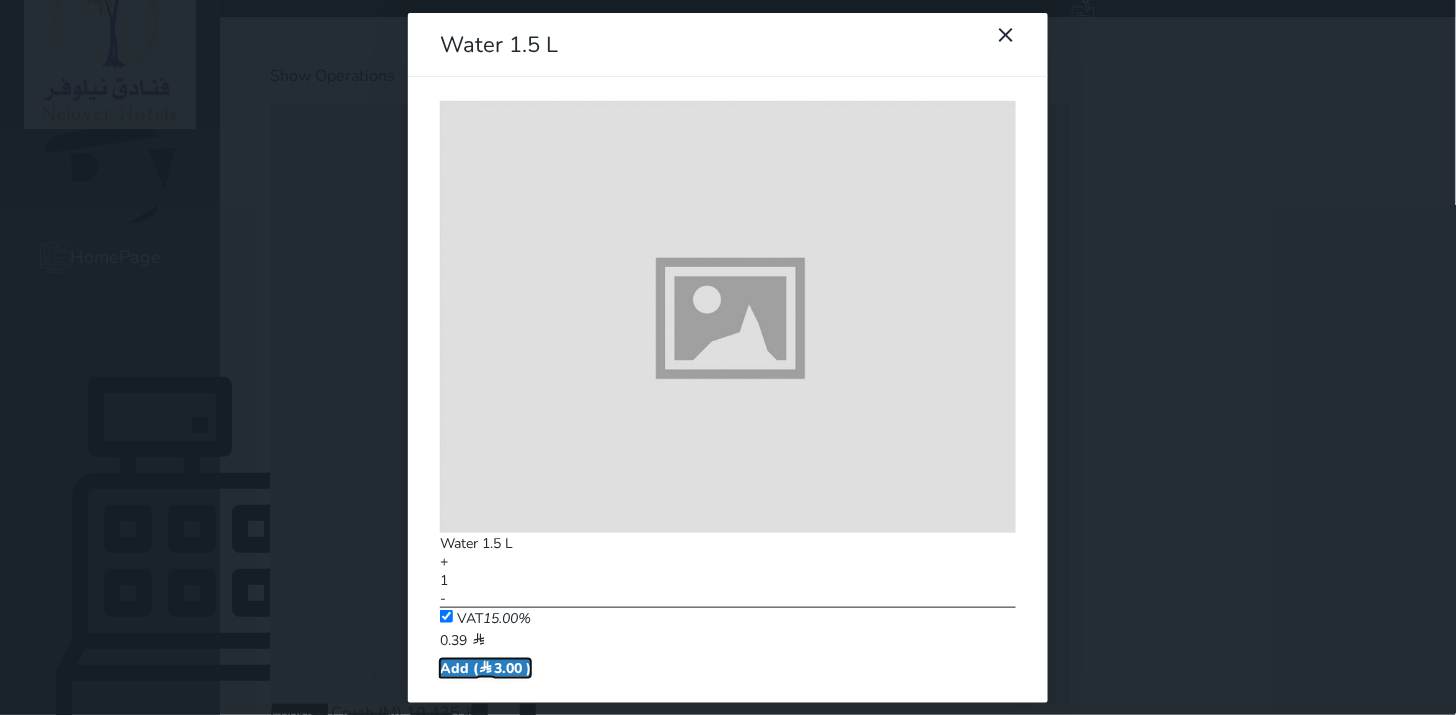 click on "Add  (    3.00 )" at bounding box center (485, 668) 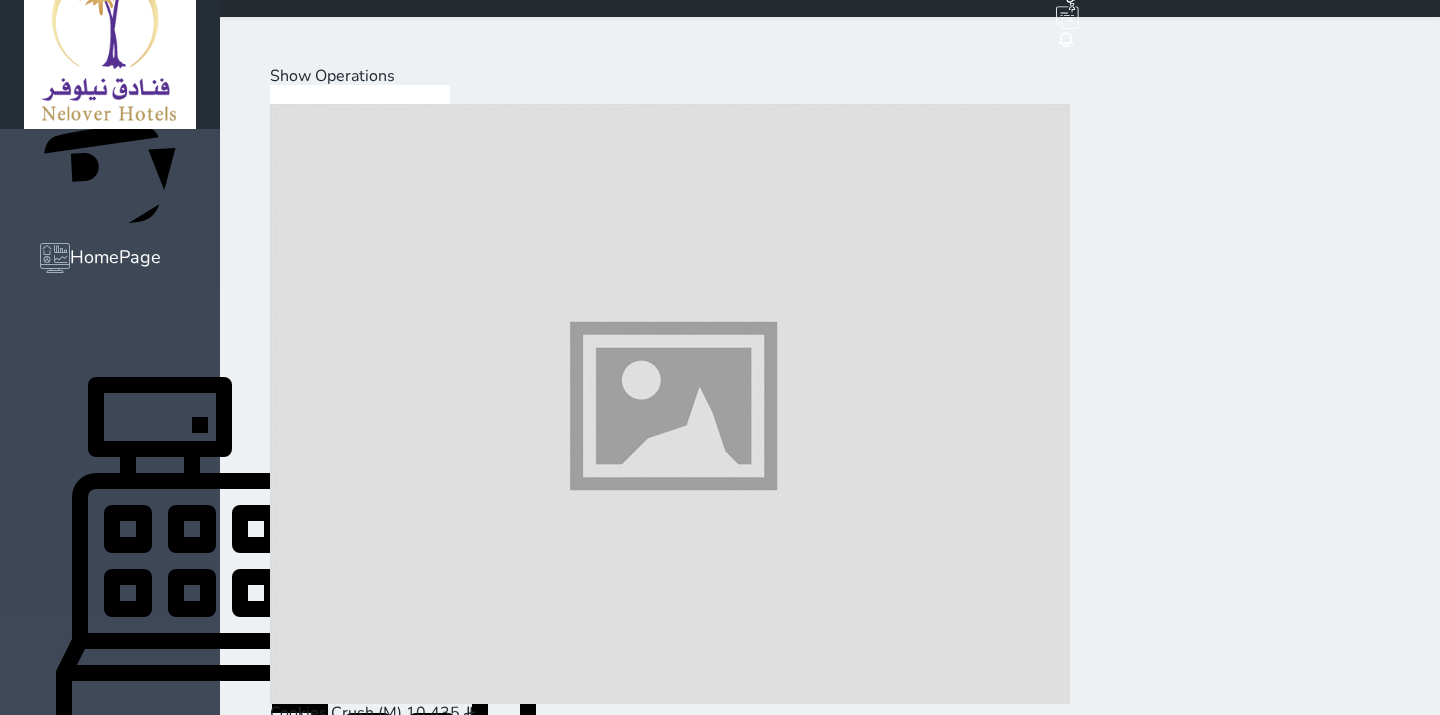 drag, startPoint x: 722, startPoint y: 160, endPoint x: 712, endPoint y: 223, distance: 63.788715 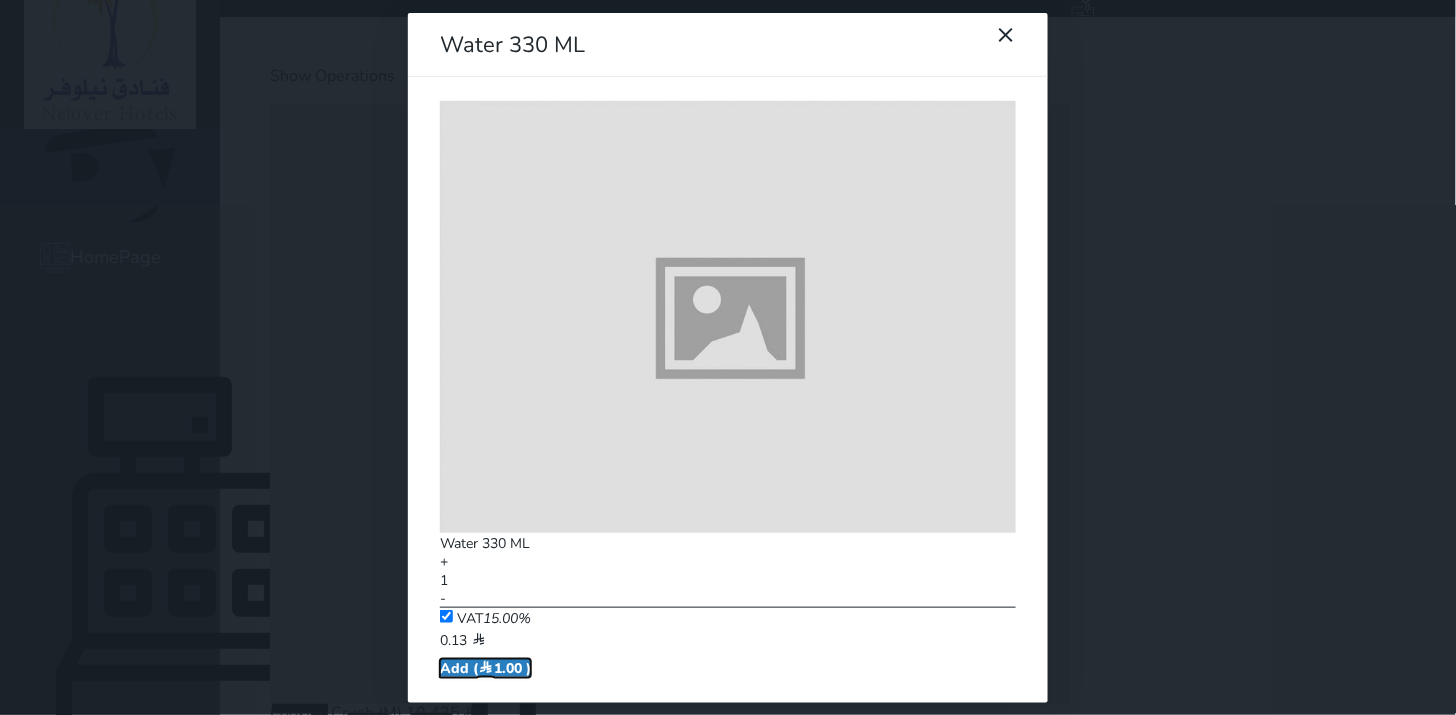 click on "Add  (    1.00 )" at bounding box center (485, 668) 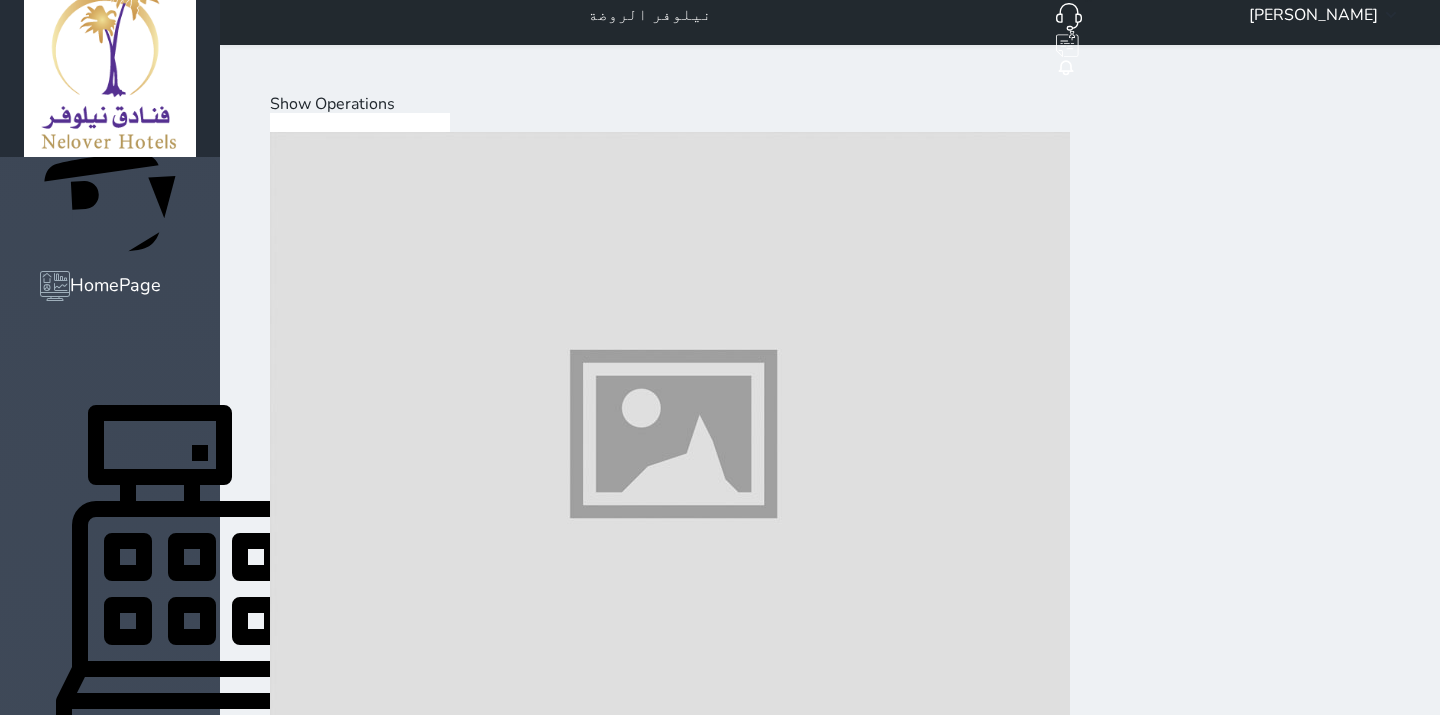 scroll, scrollTop: 0, scrollLeft: 0, axis: both 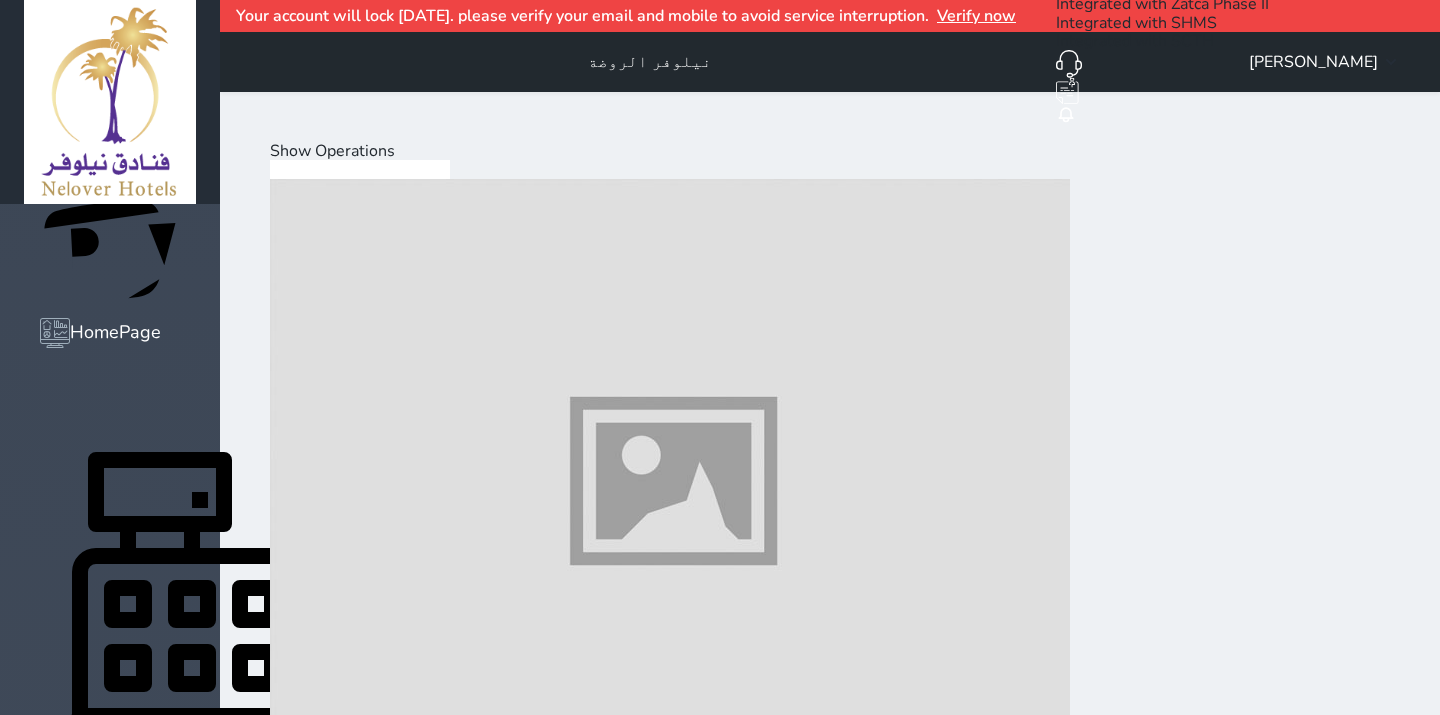 click on "Select Customer" at bounding box center (331, 20095) 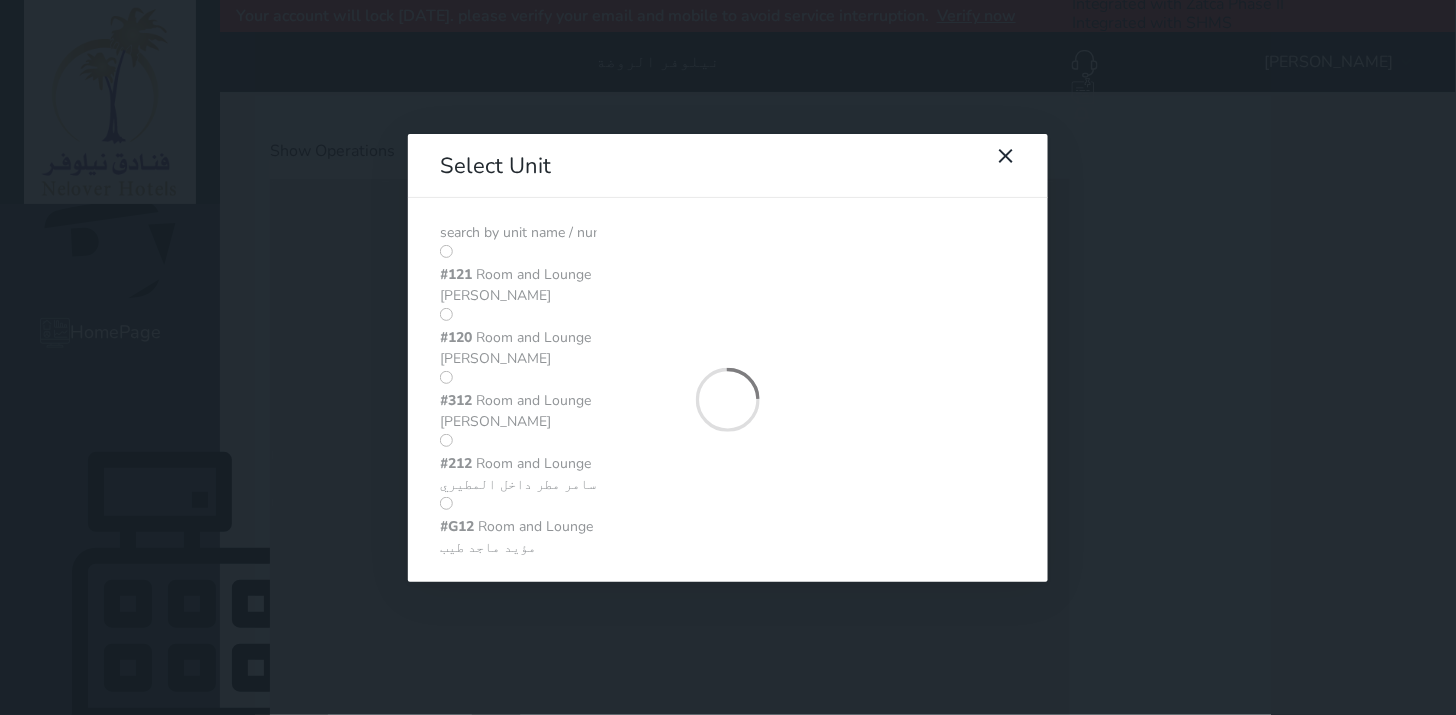 click at bounding box center (518, 233) 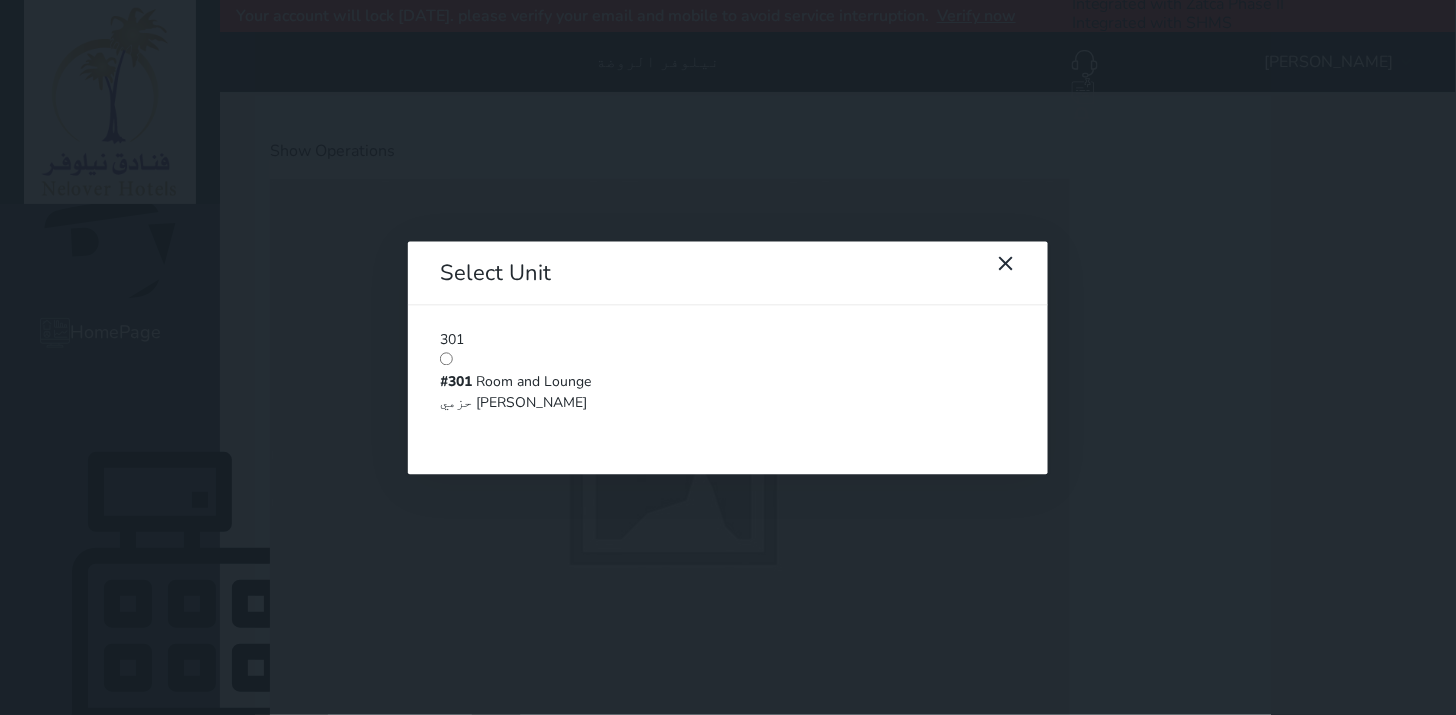 type on "301" 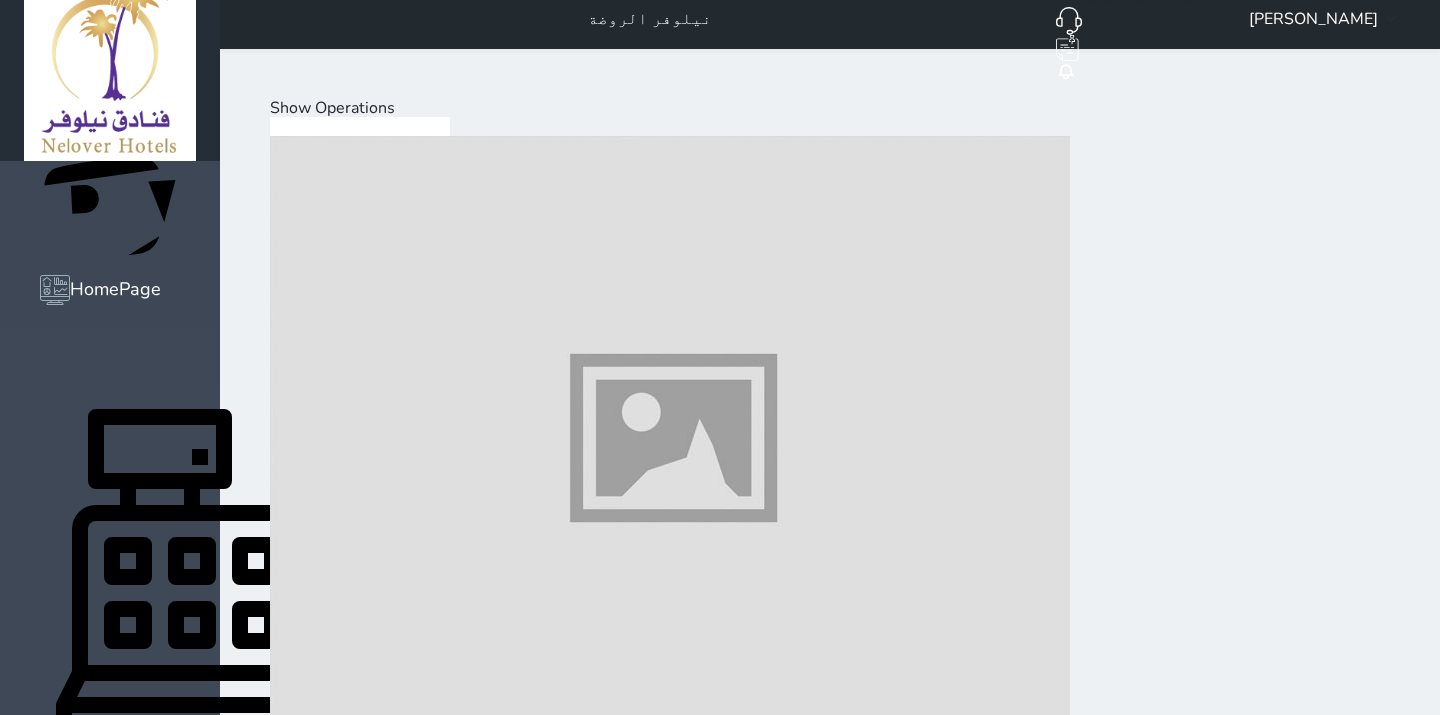 scroll, scrollTop: 65, scrollLeft: 0, axis: vertical 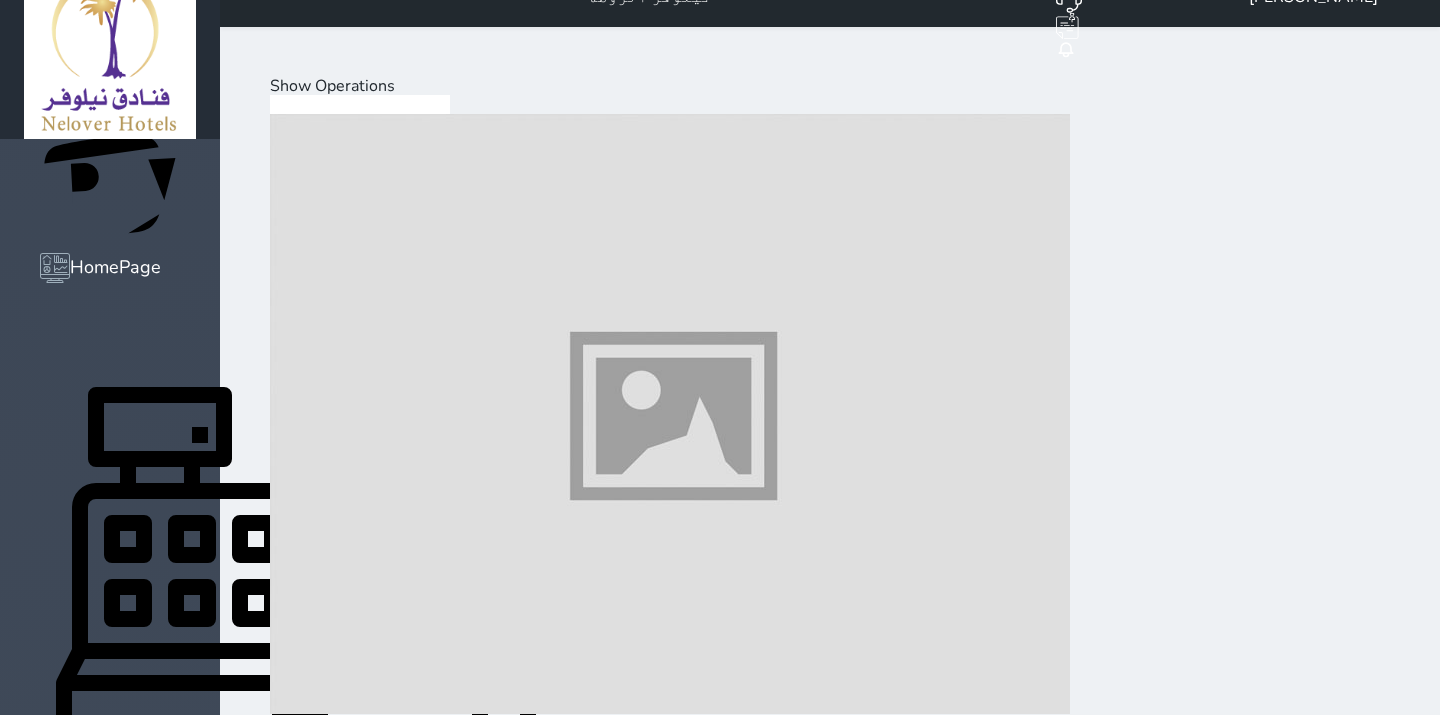 drag, startPoint x: 1285, startPoint y: 644, endPoint x: 1280, endPoint y: 654, distance: 11.18034 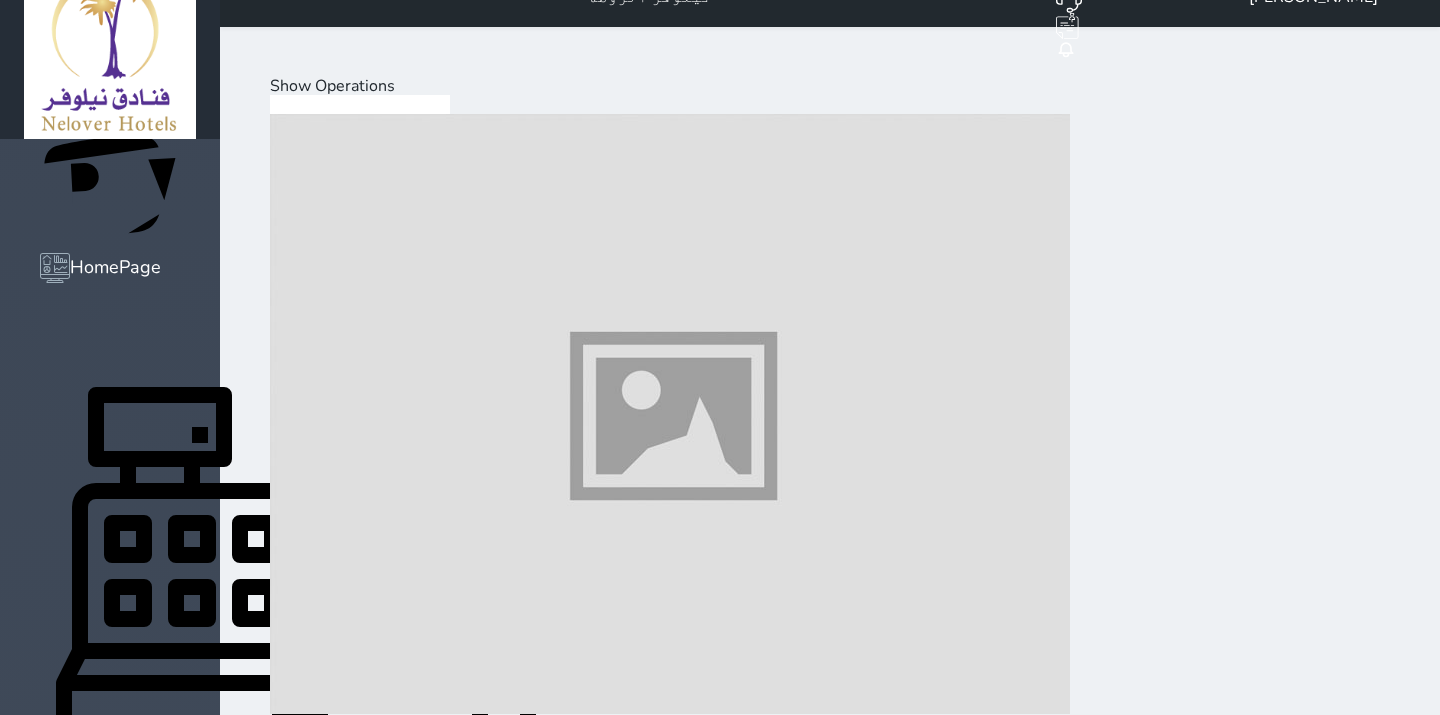 click on "Show Operations" at bounding box center (332, 86) 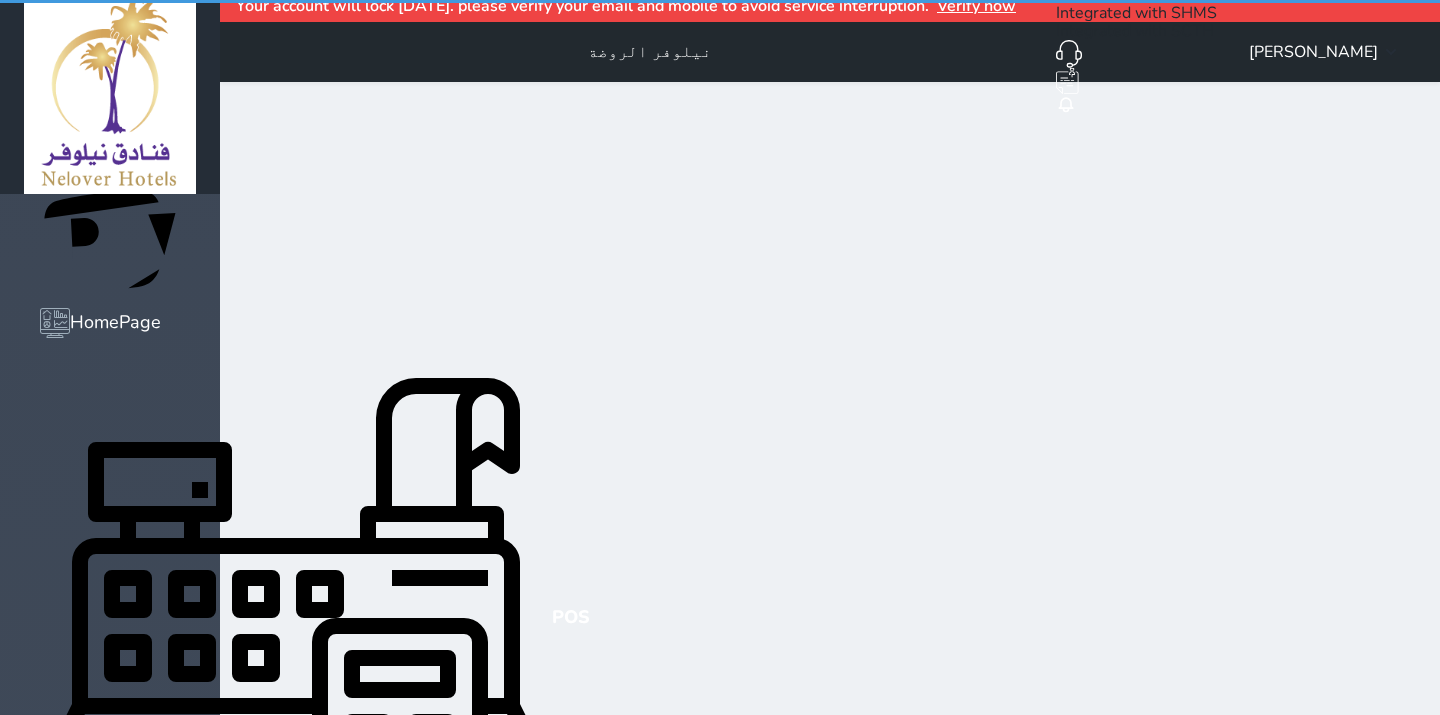 scroll, scrollTop: 0, scrollLeft: 0, axis: both 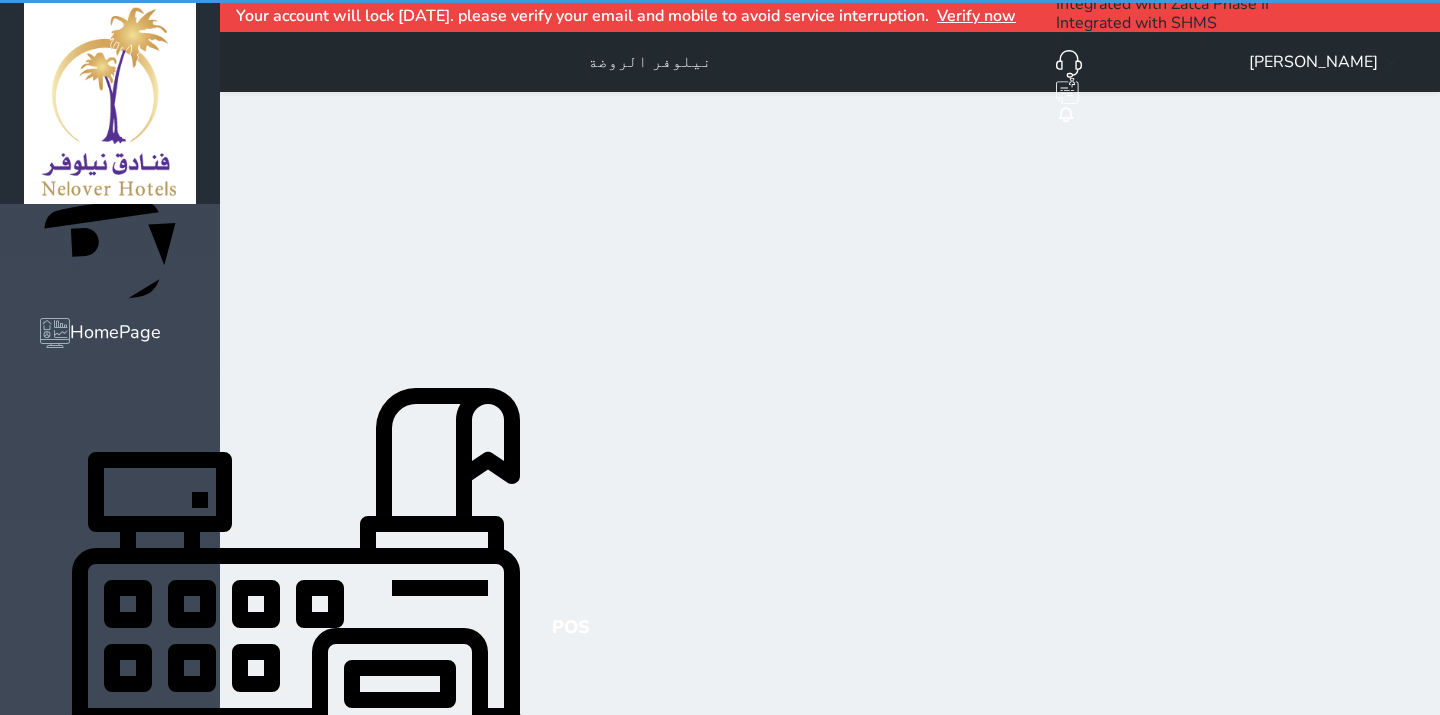 select on "invoice" 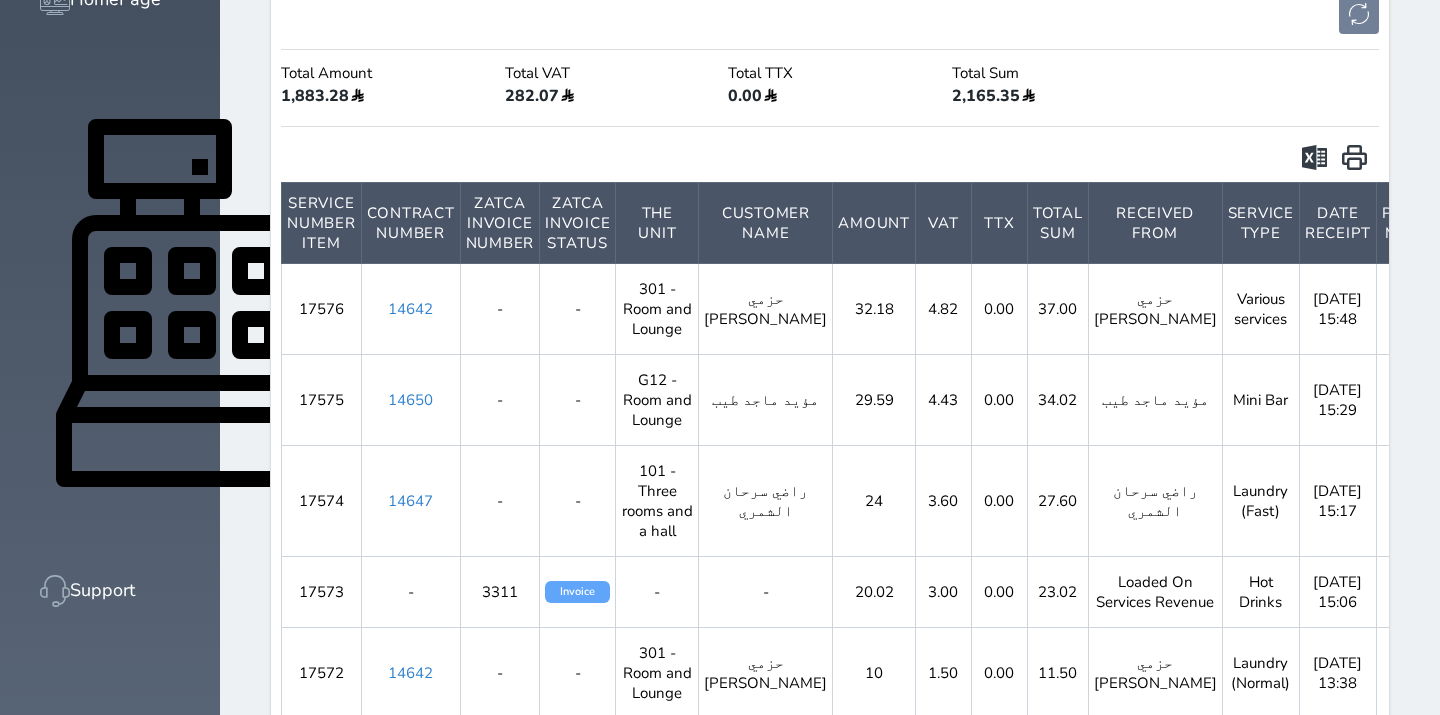 scroll, scrollTop: 0, scrollLeft: 0, axis: both 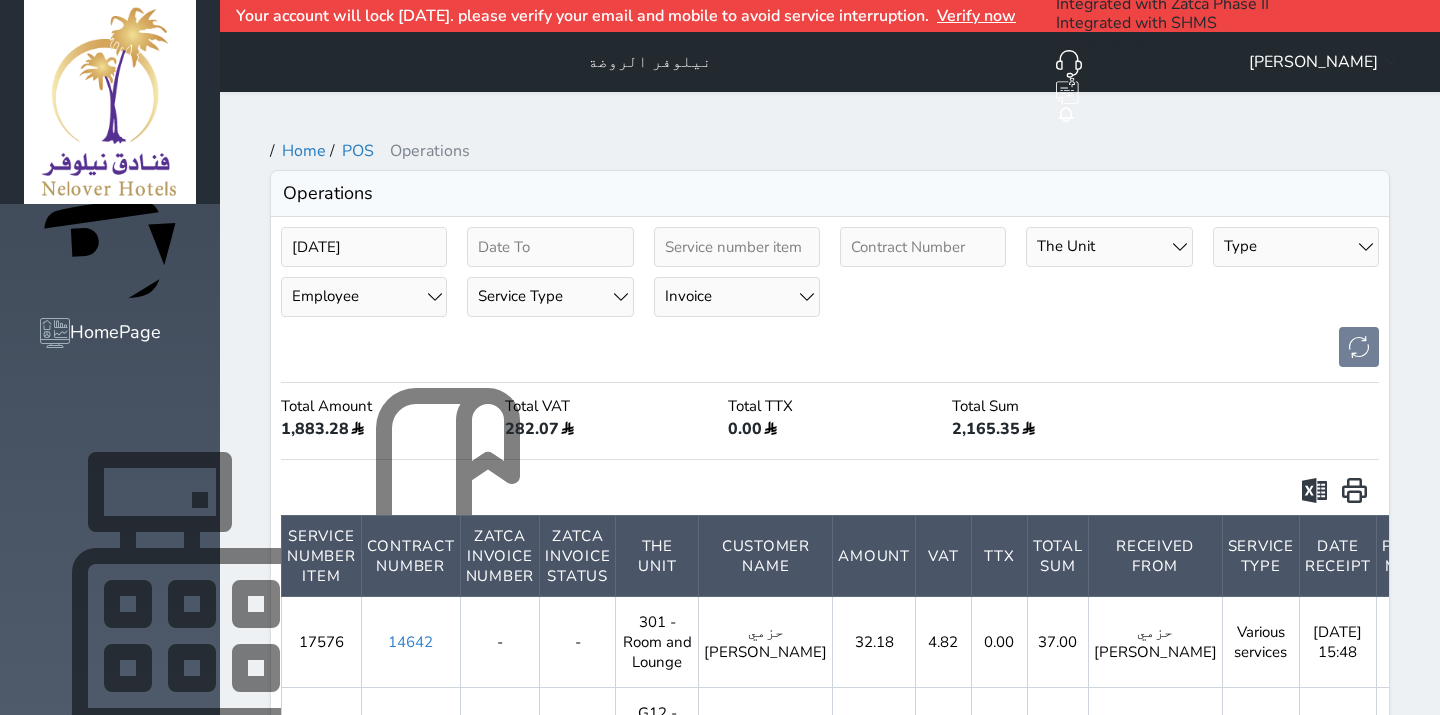 click on "POS" at bounding box center (110, 628) 